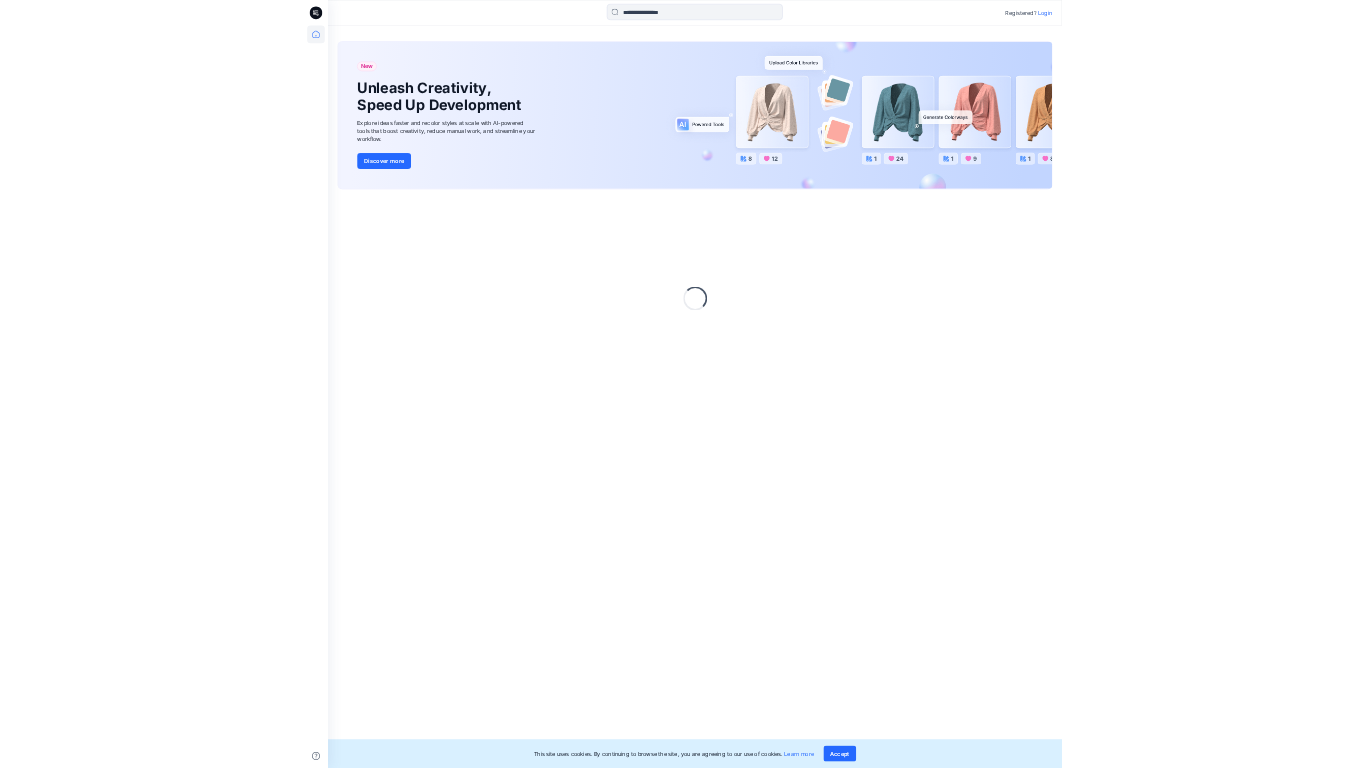 scroll, scrollTop: 0, scrollLeft: 0, axis: both 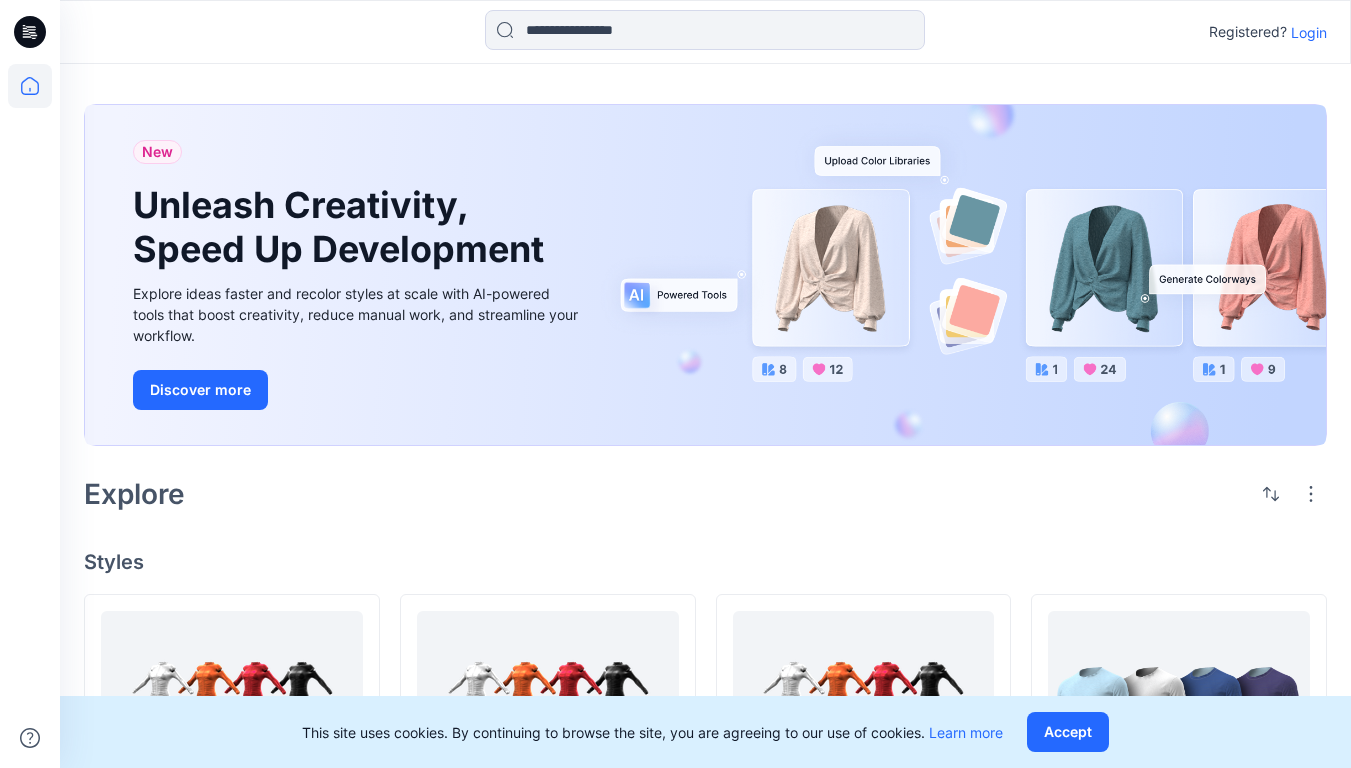 click on "Login" at bounding box center [1309, 32] 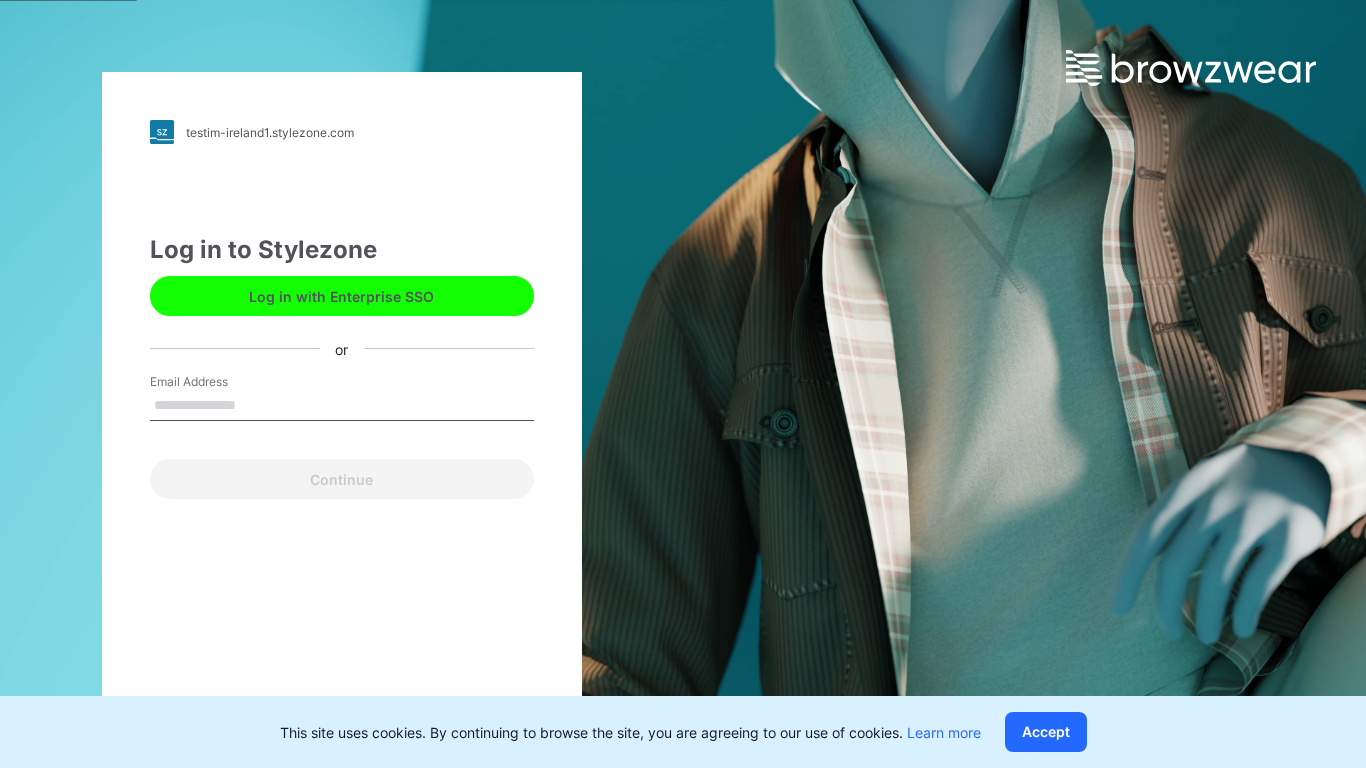 click on "Email Address" at bounding box center [342, 406] 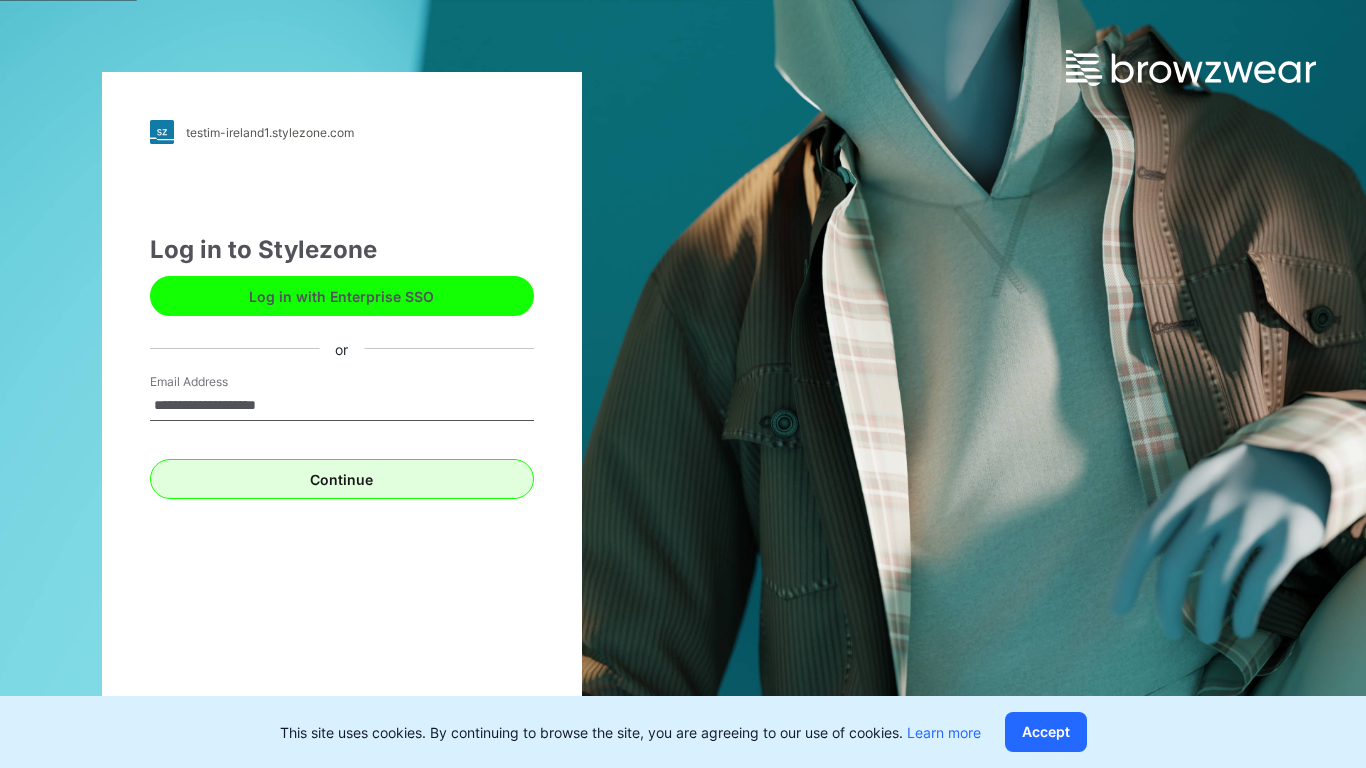 type on "**********" 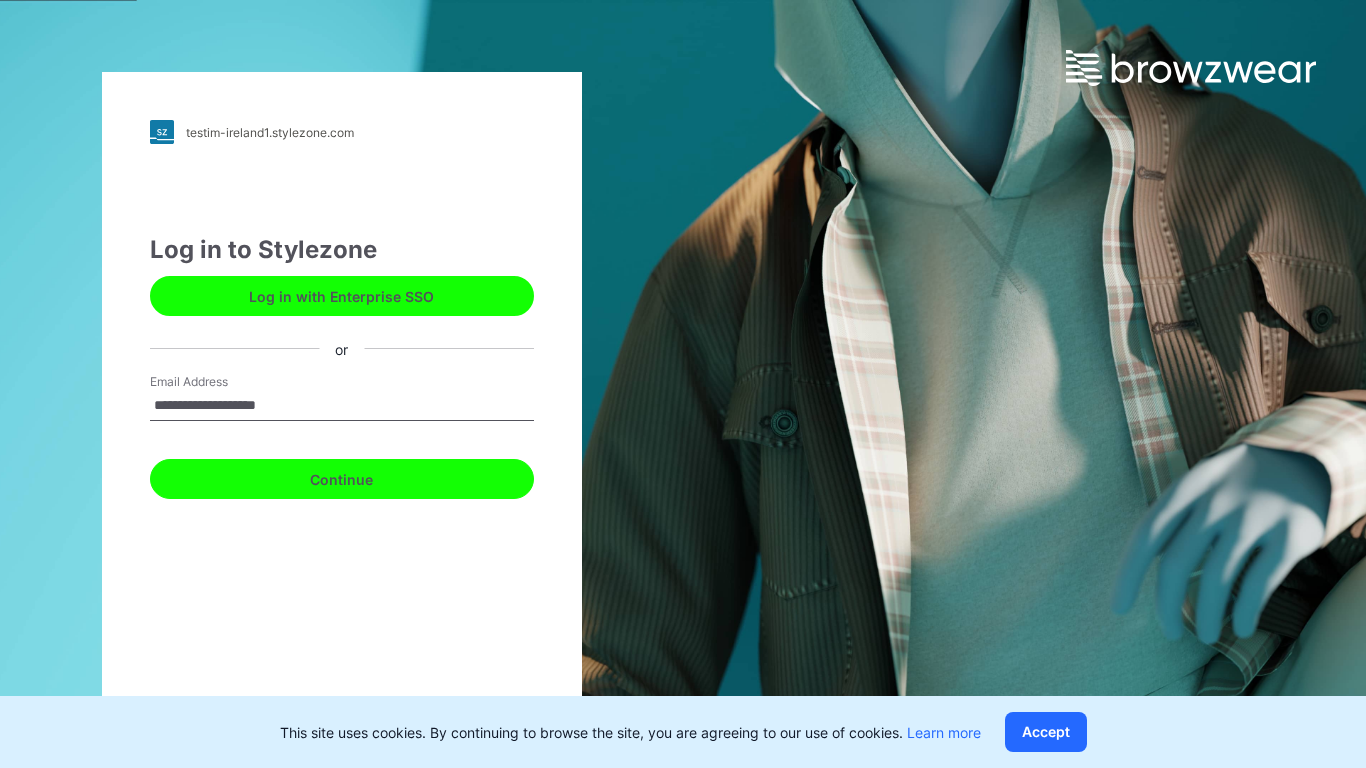 click on "Continue" at bounding box center (342, 479) 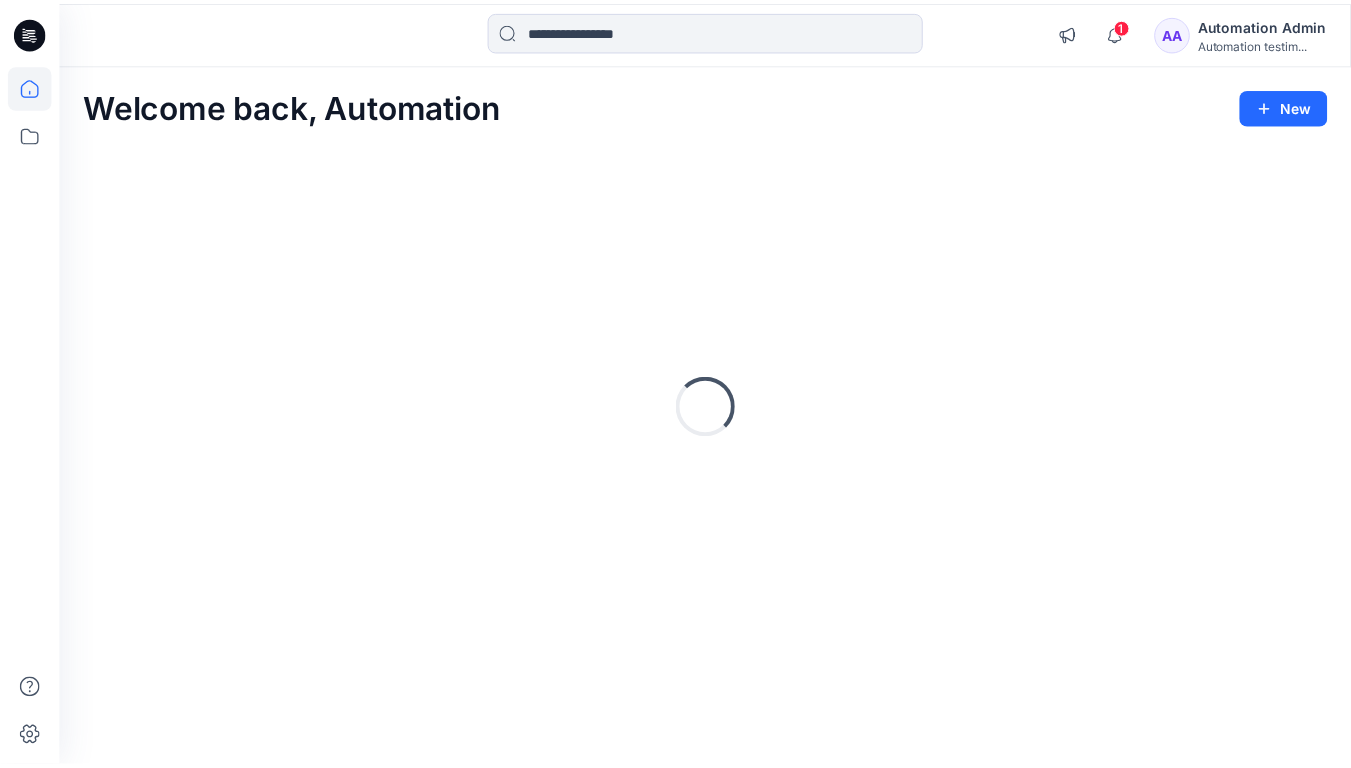 scroll, scrollTop: 0, scrollLeft: 0, axis: both 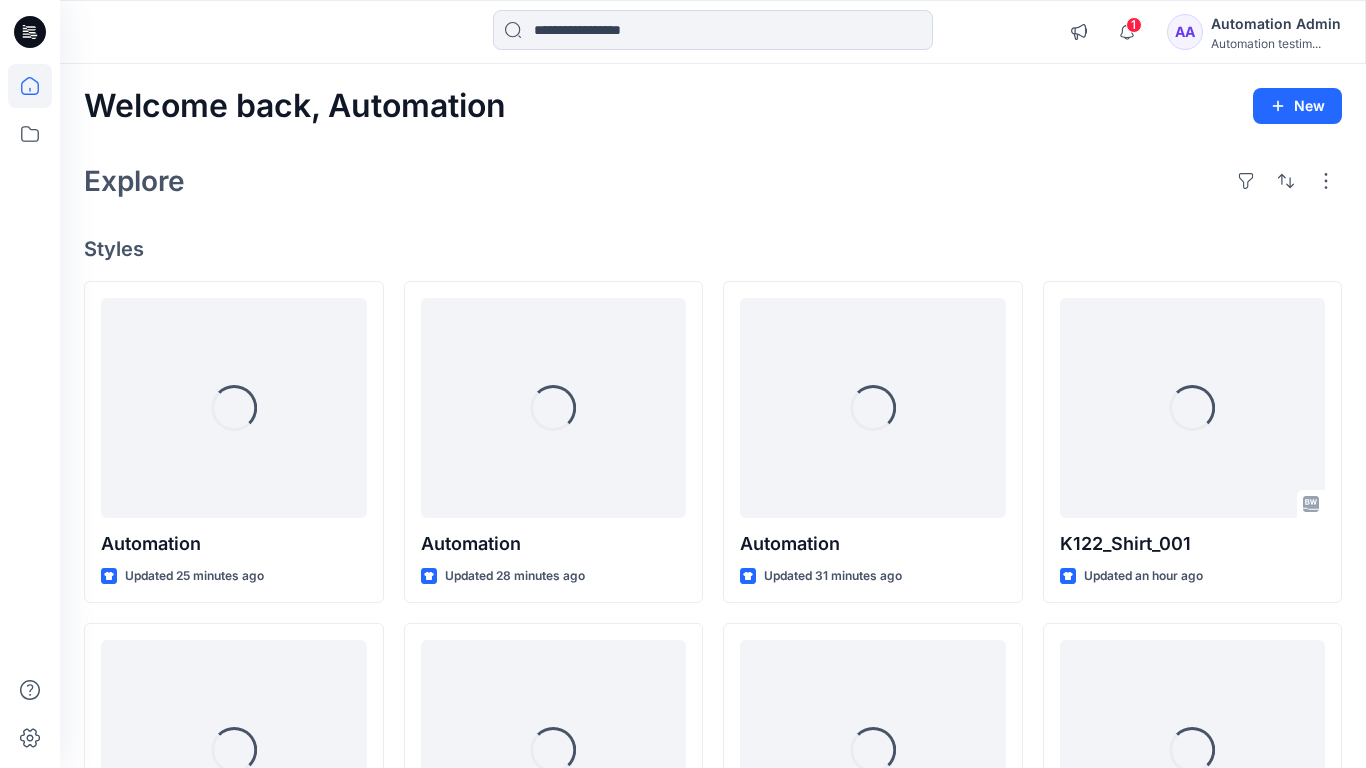 click 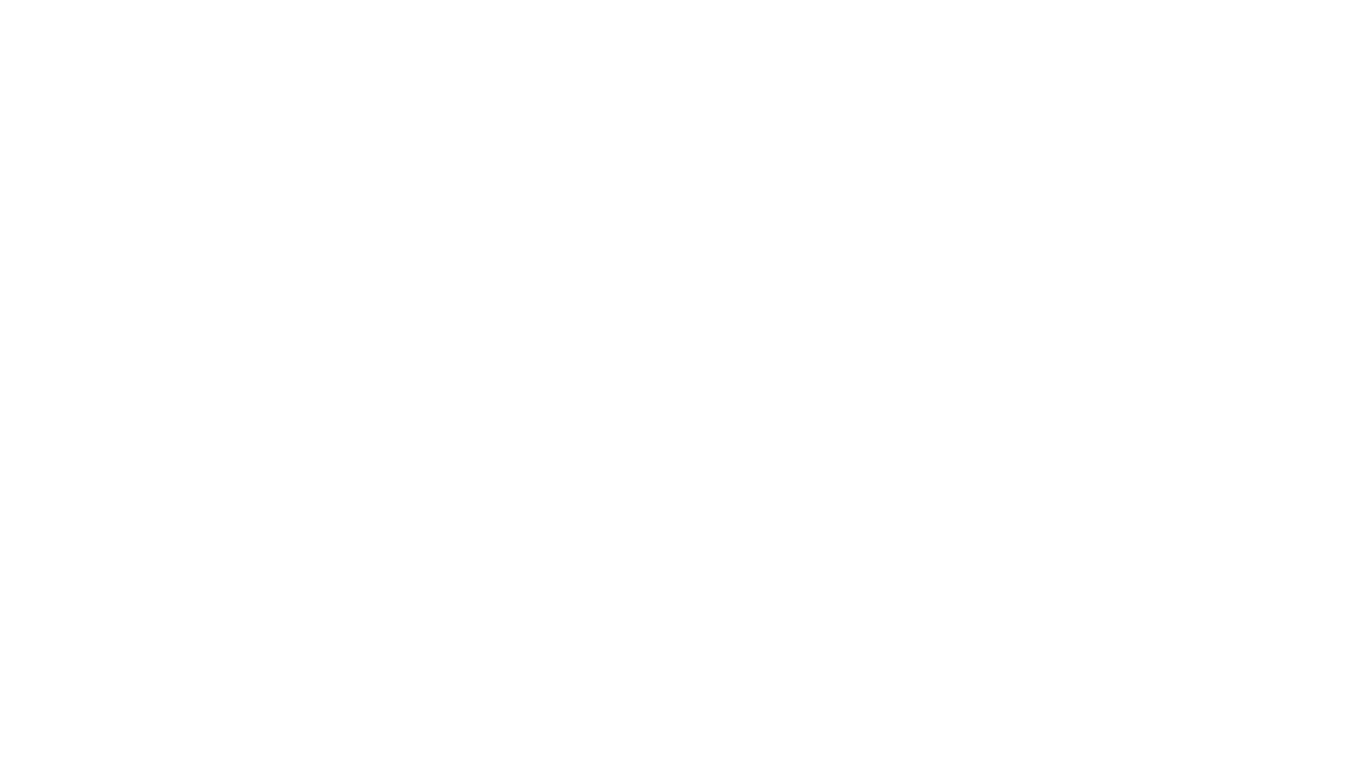 scroll, scrollTop: 0, scrollLeft: 0, axis: both 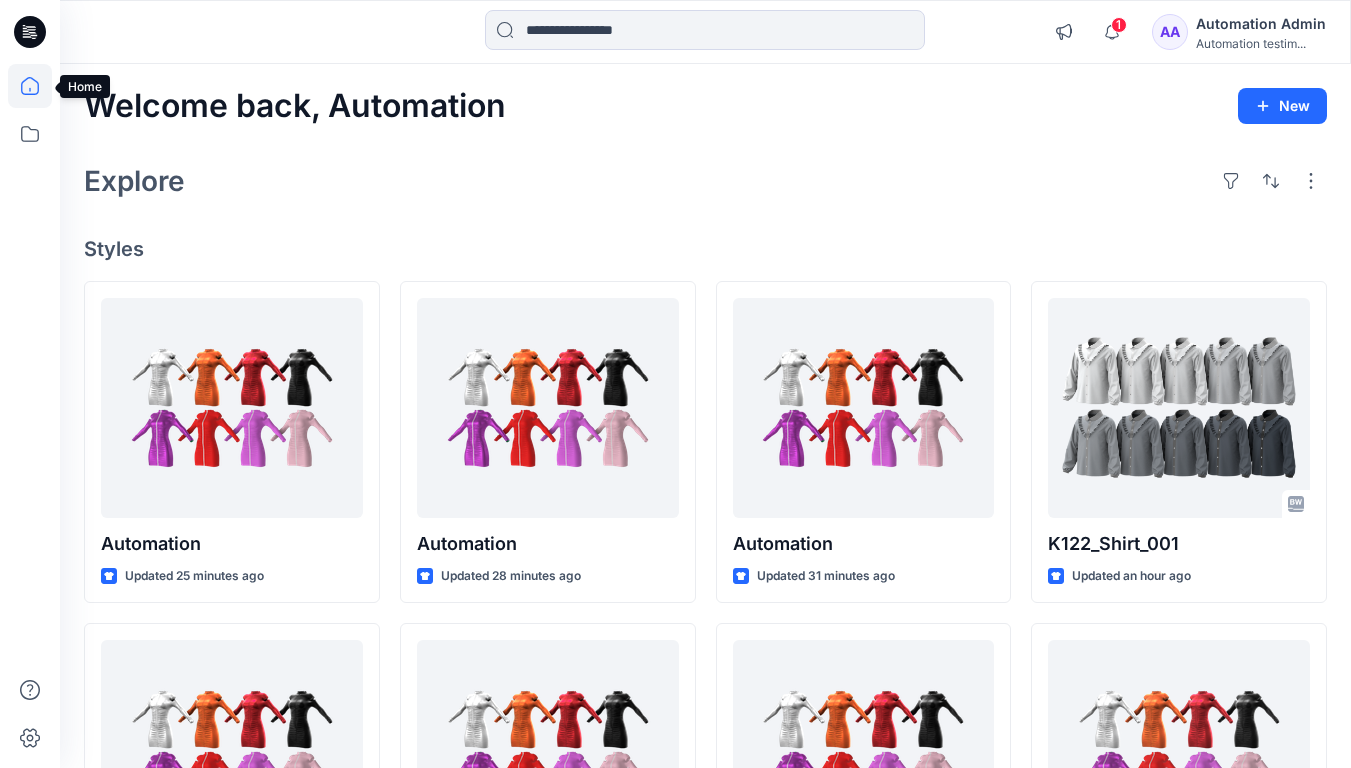 click on "Automation Admin" at bounding box center [1261, 24] 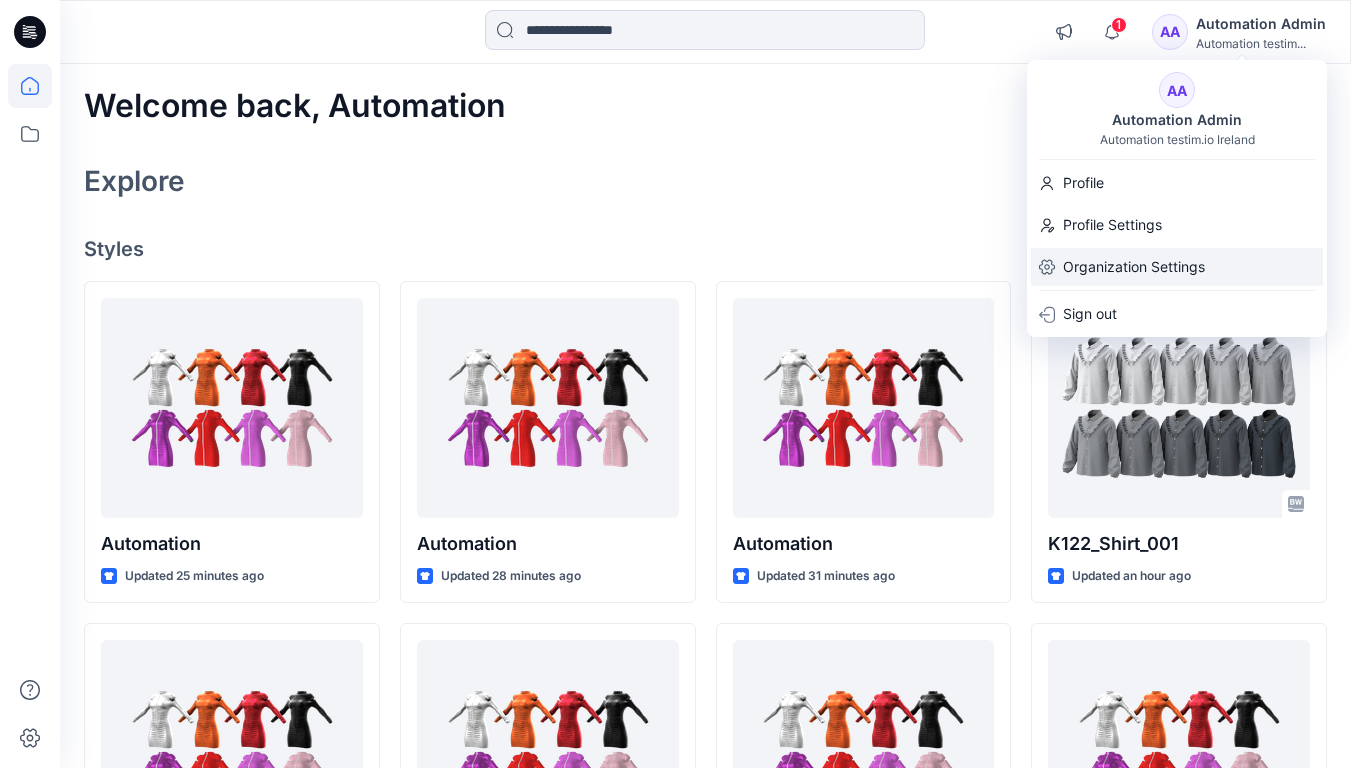 click on "Organization Settings" at bounding box center [1134, 267] 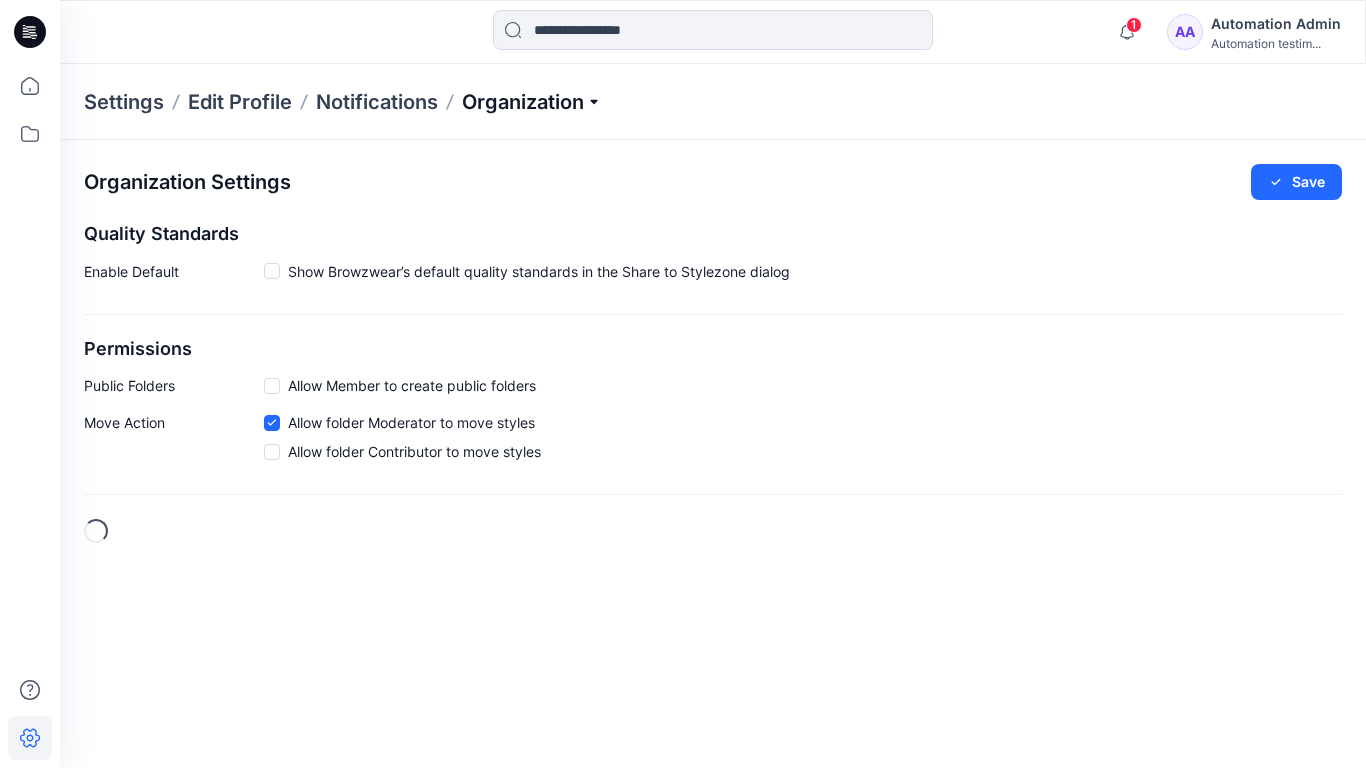 click on "Organization" at bounding box center (532, 102) 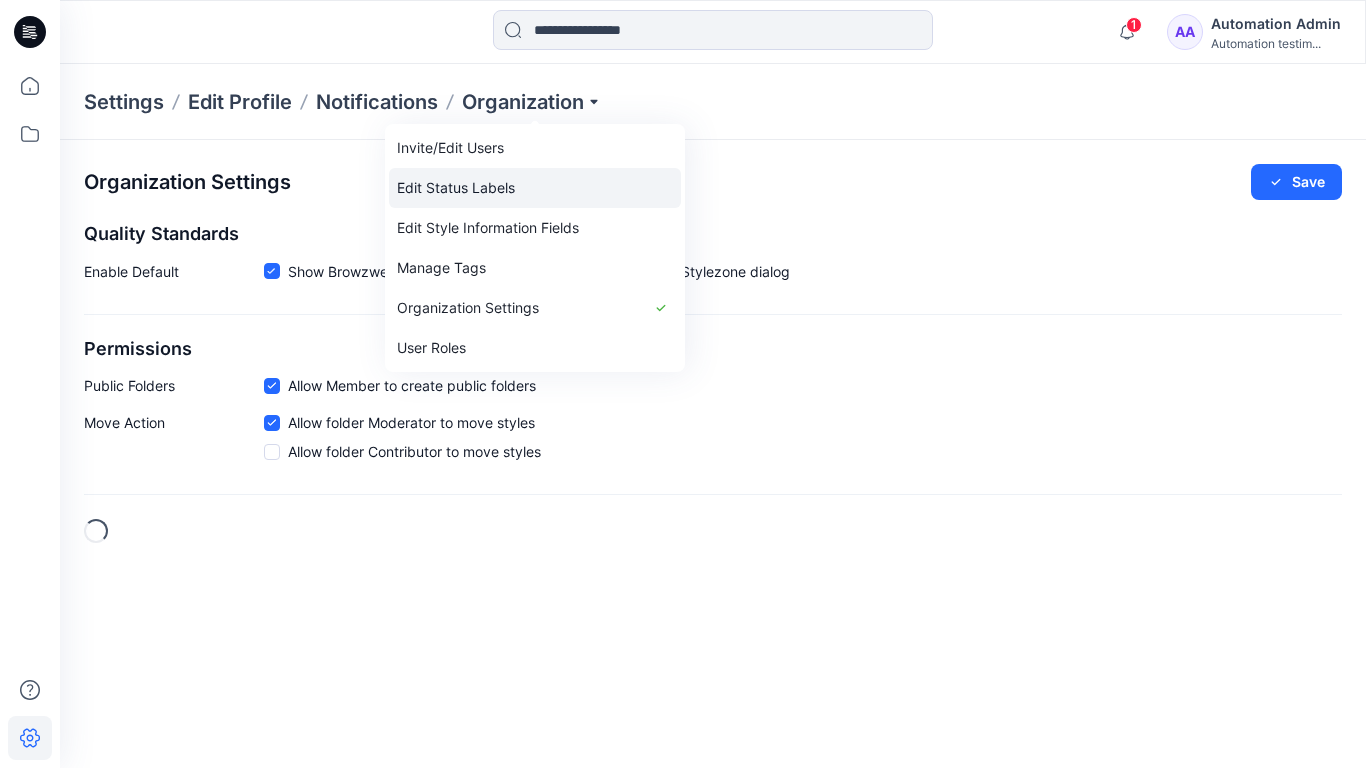 click on "Edit Status Labels" at bounding box center (535, 188) 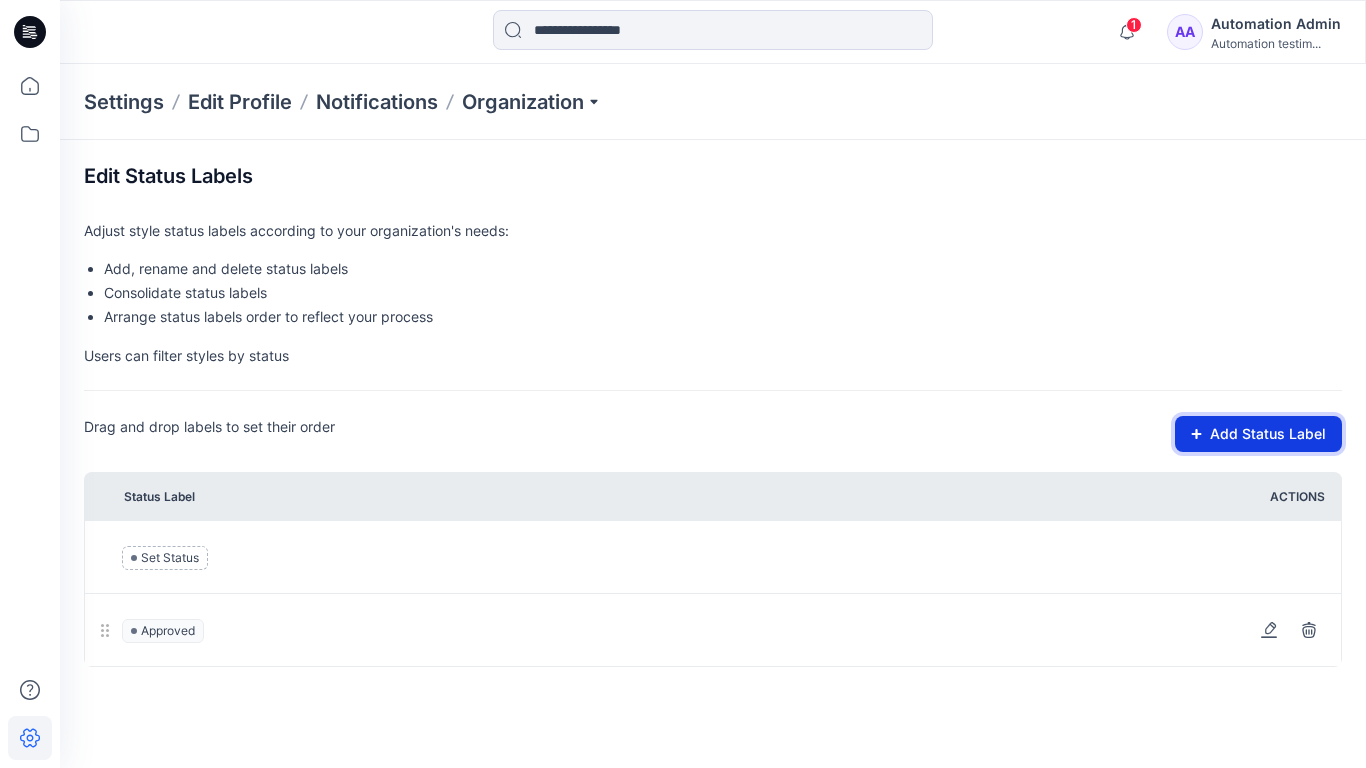 click on "Add Status Label" at bounding box center (1258, 434) 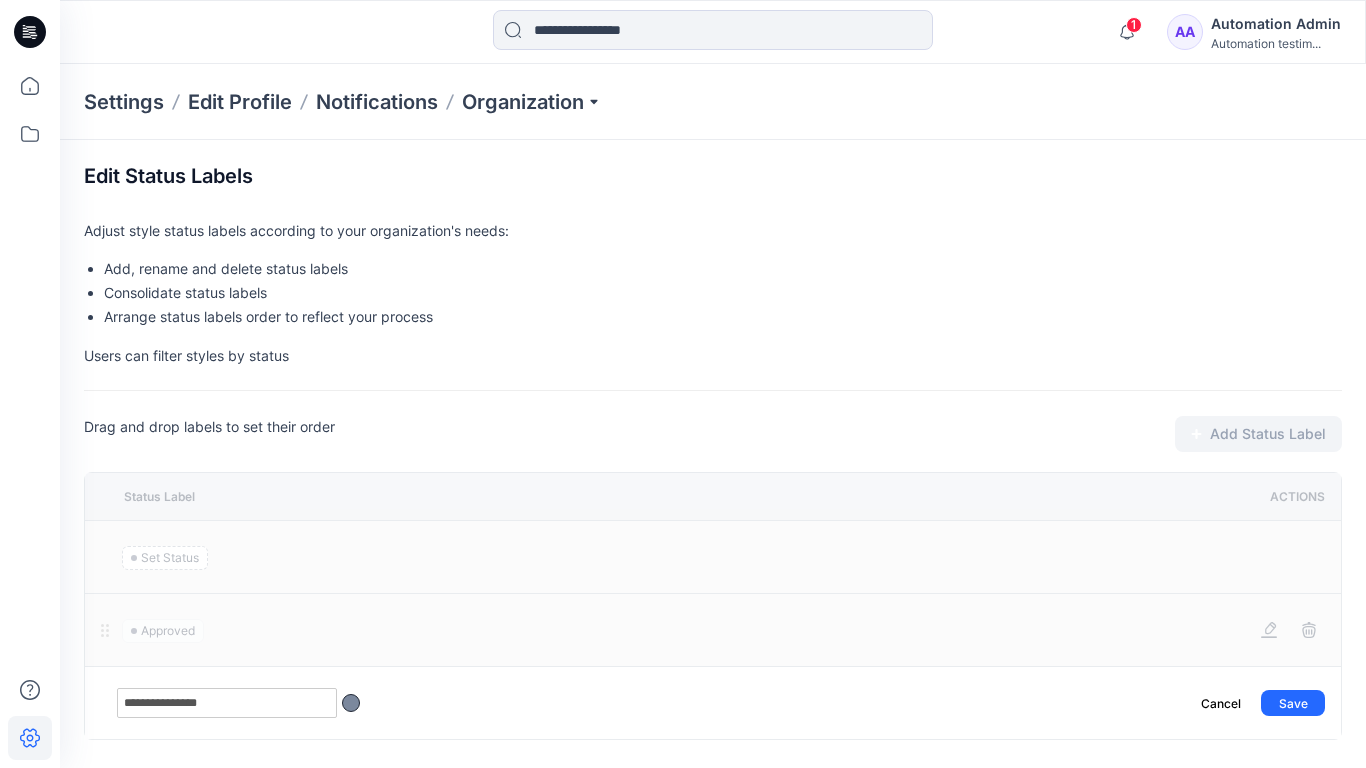 type on "**********" 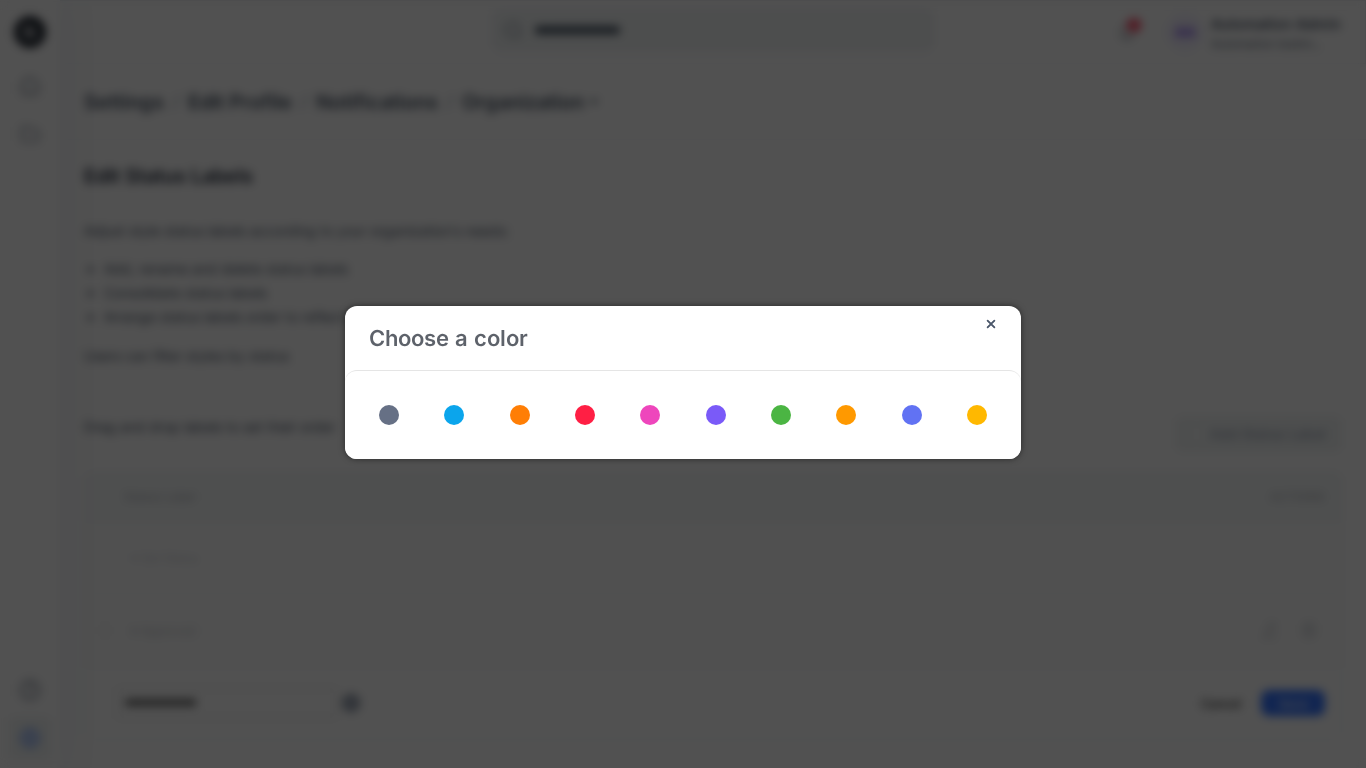 click at bounding box center (650, 415) 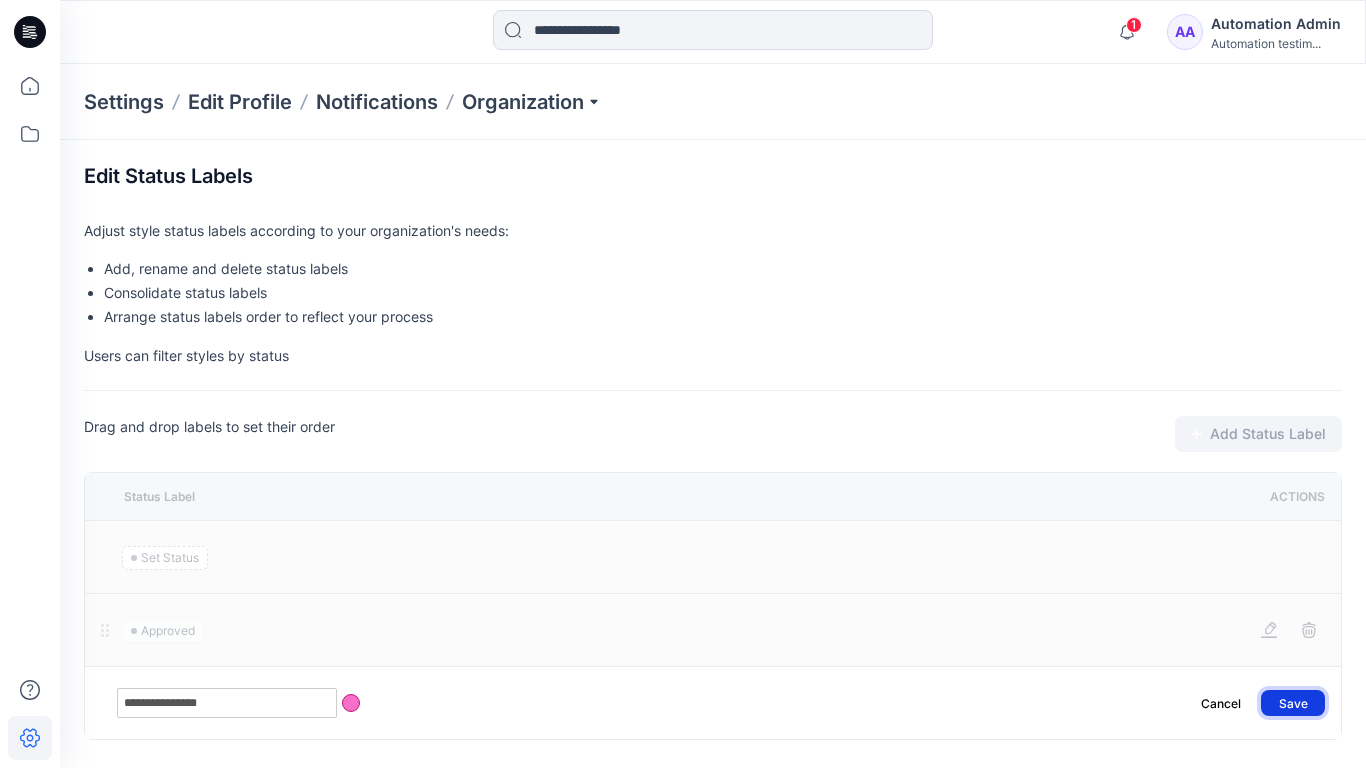 click on "Save" at bounding box center [1293, 703] 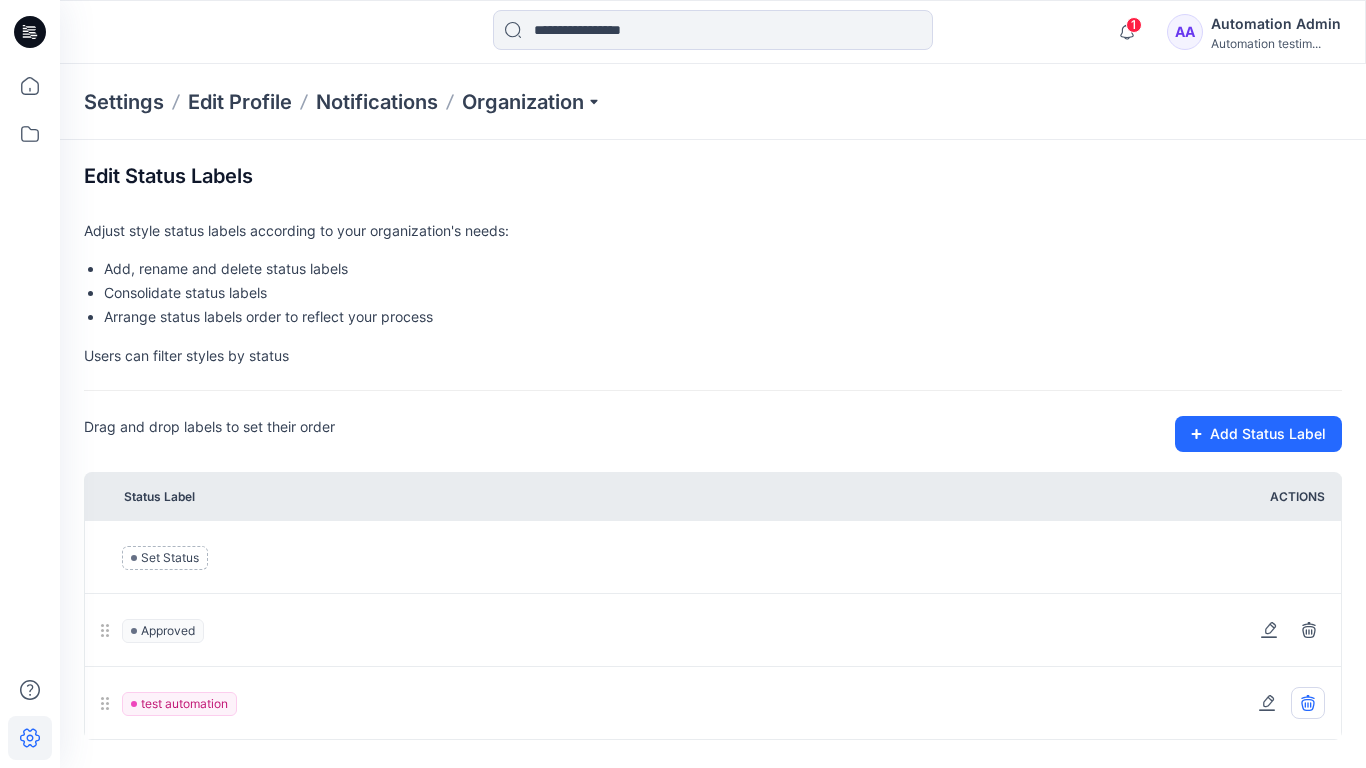 click 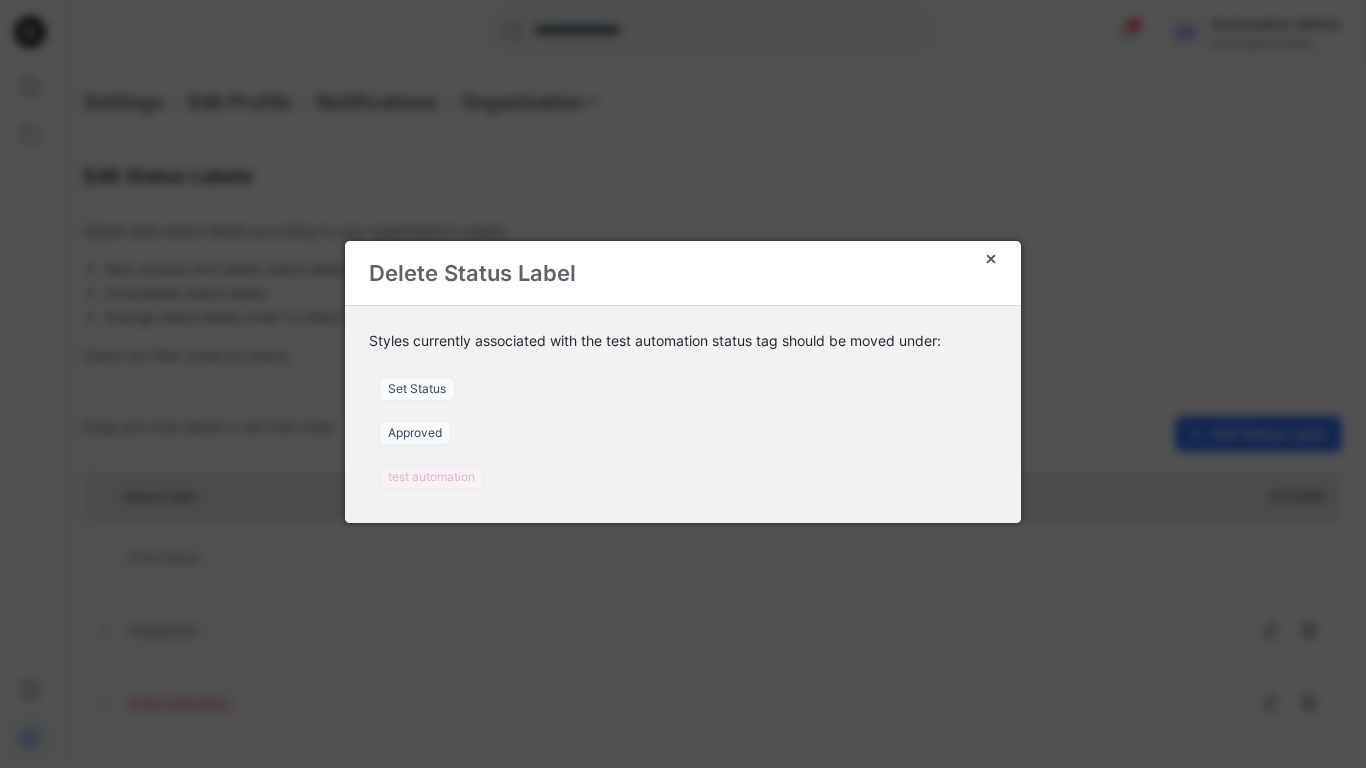 click on "Set Status" at bounding box center [417, 389] 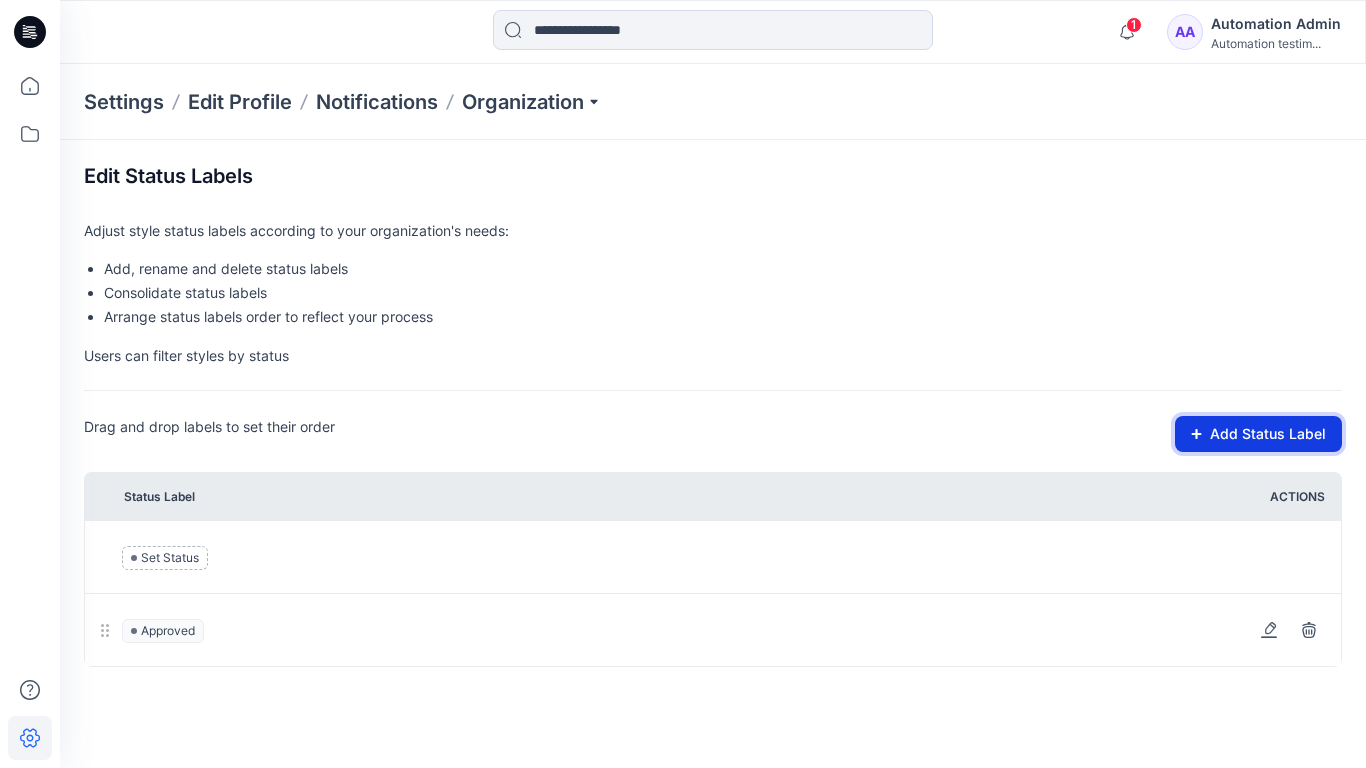 click on "Add Status Label" at bounding box center [1258, 434] 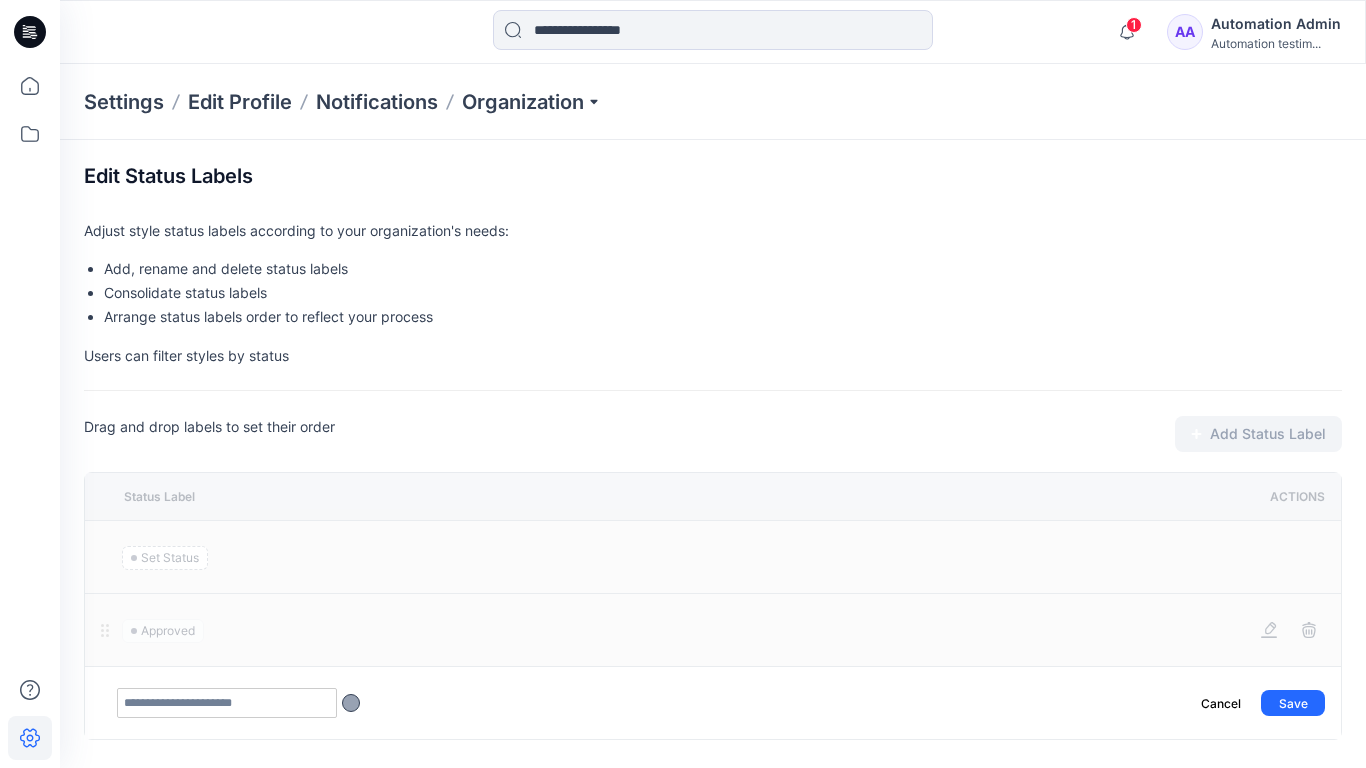 click at bounding box center (227, 703) 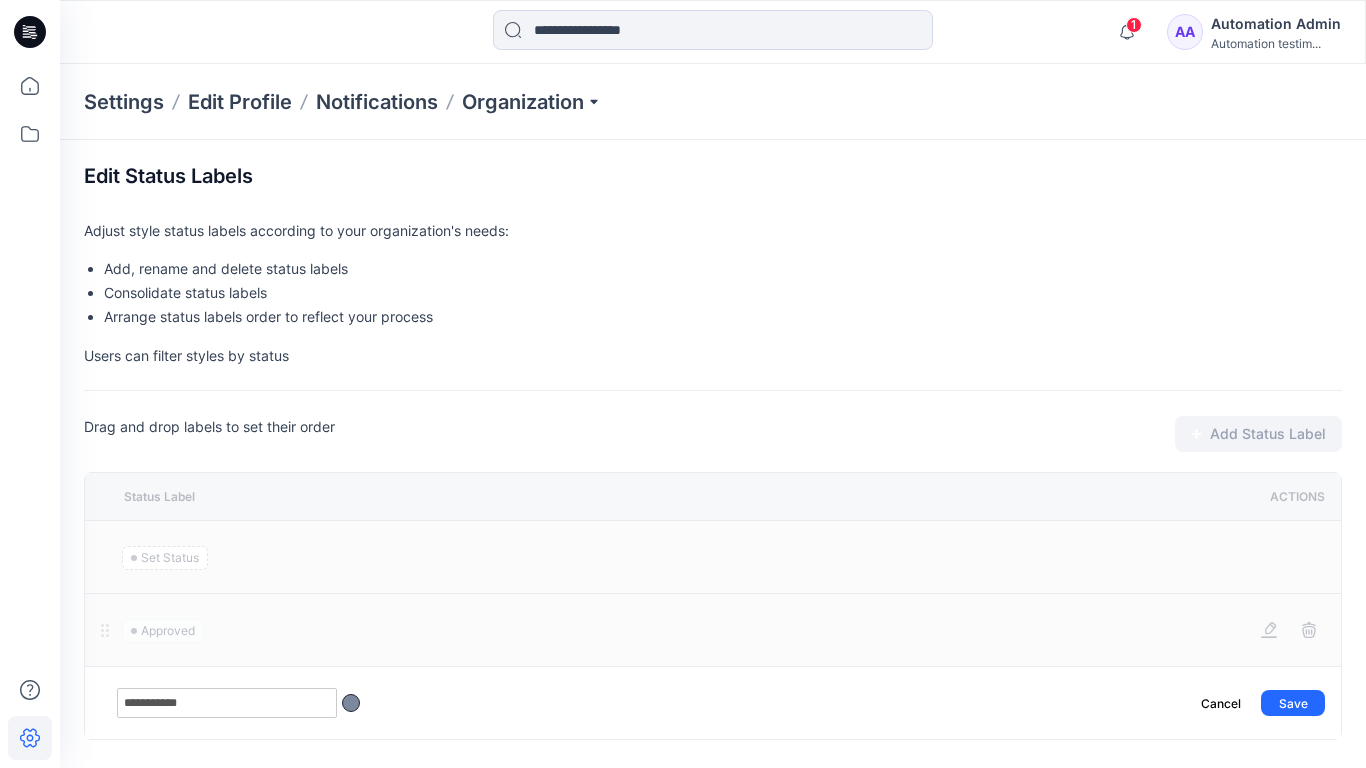 type on "**********" 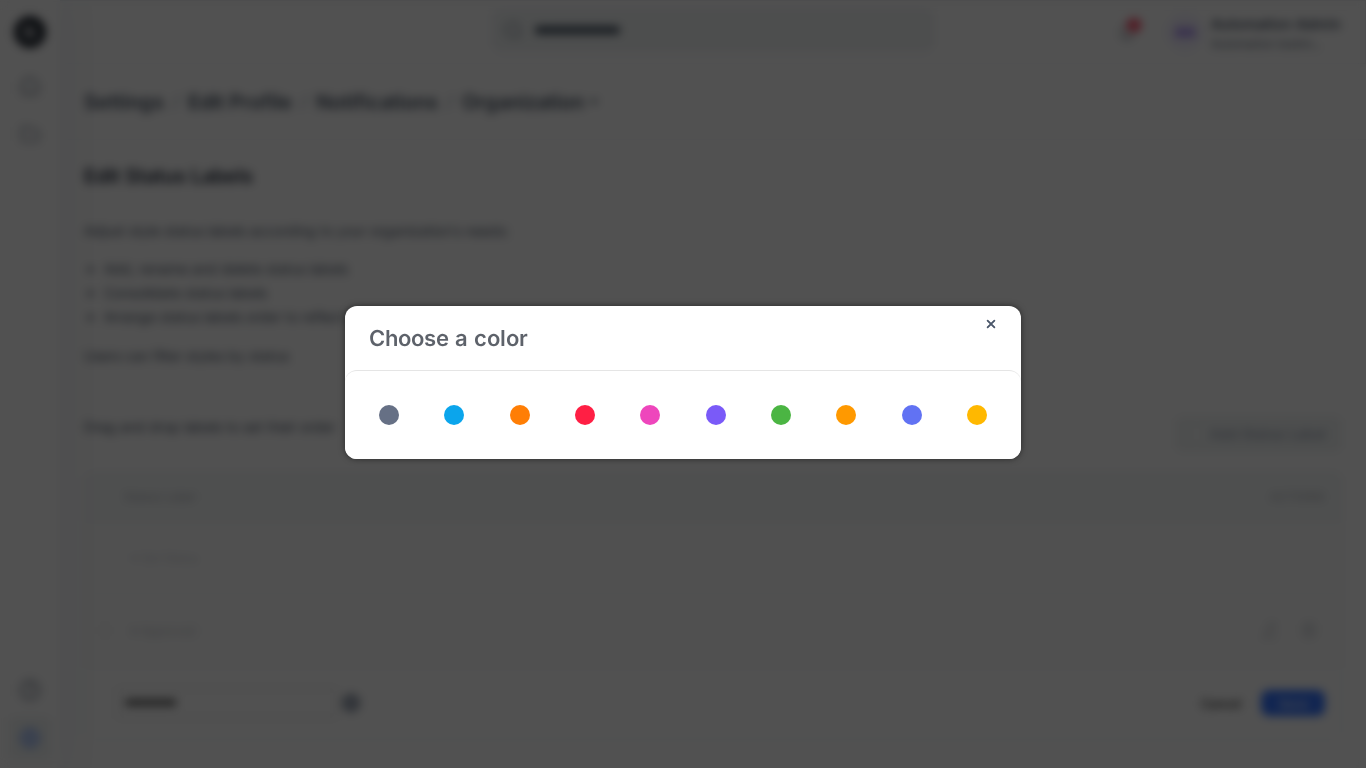 click at bounding box center [912, 415] 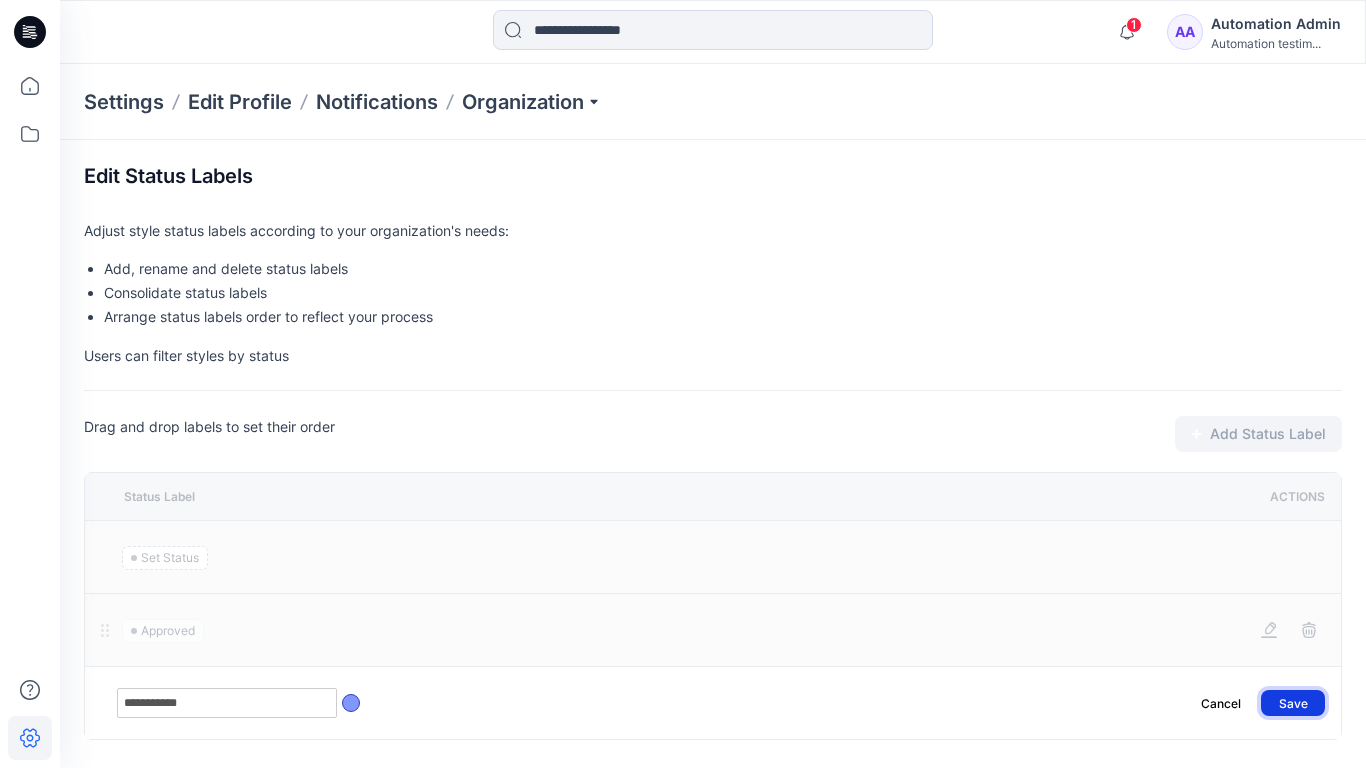 click on "Save" at bounding box center (1293, 703) 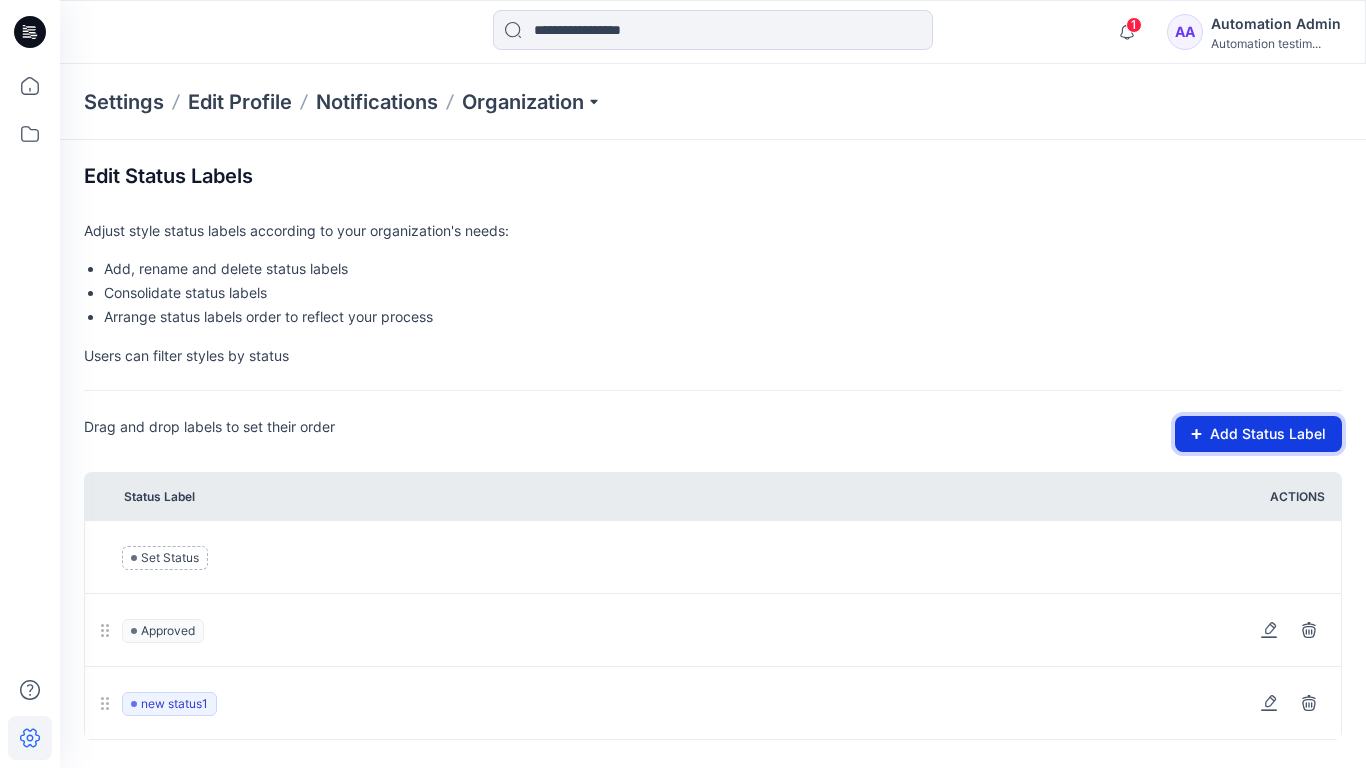 click on "Add Status Label" at bounding box center (1258, 434) 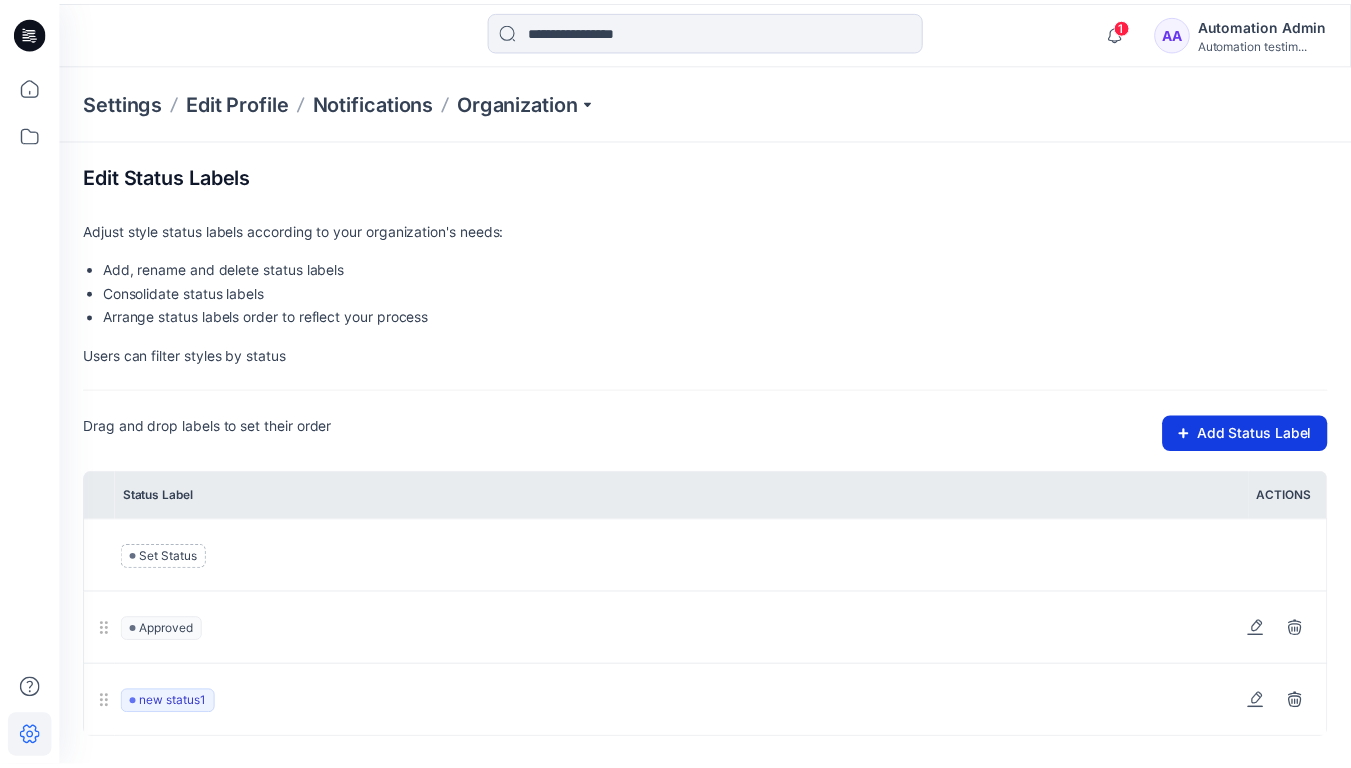 scroll, scrollTop: 23, scrollLeft: 0, axis: vertical 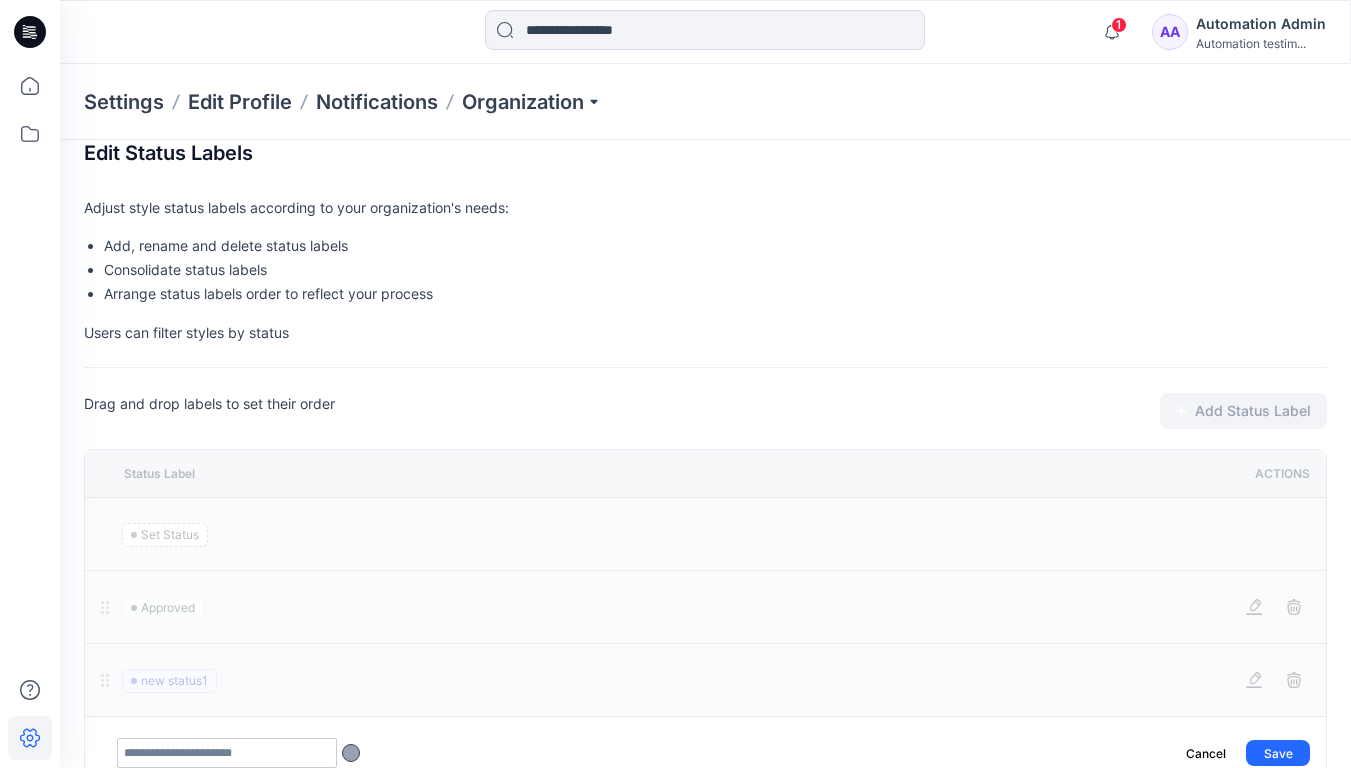 click at bounding box center [227, 753] 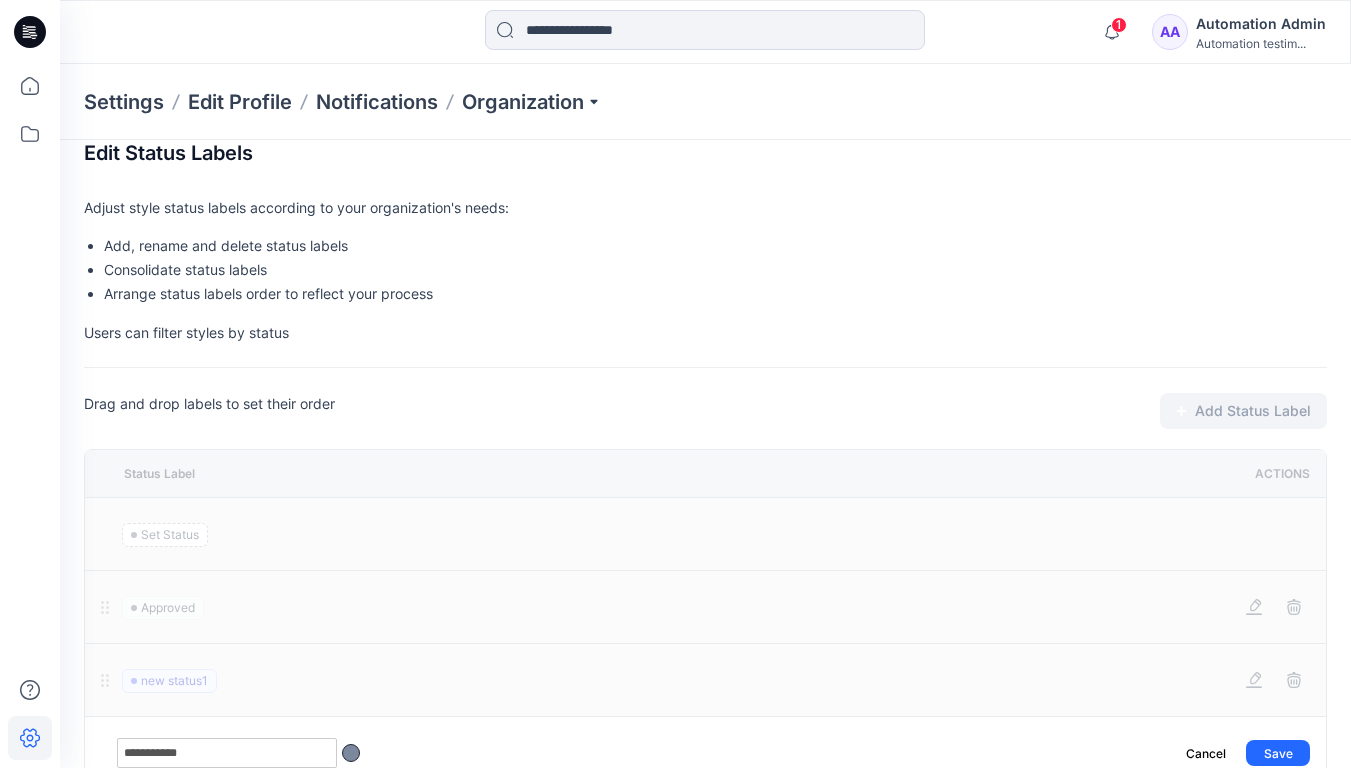 type on "**********" 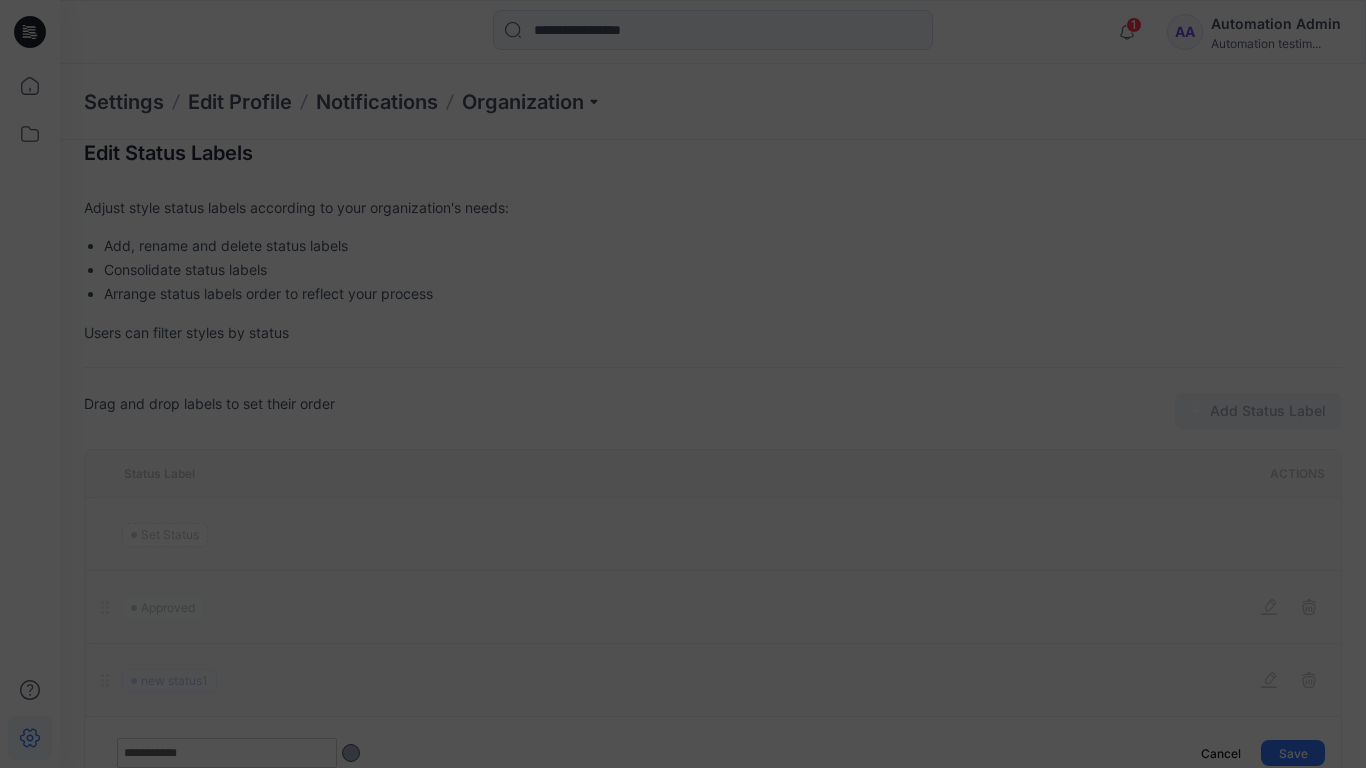 click at bounding box center (716, 415) 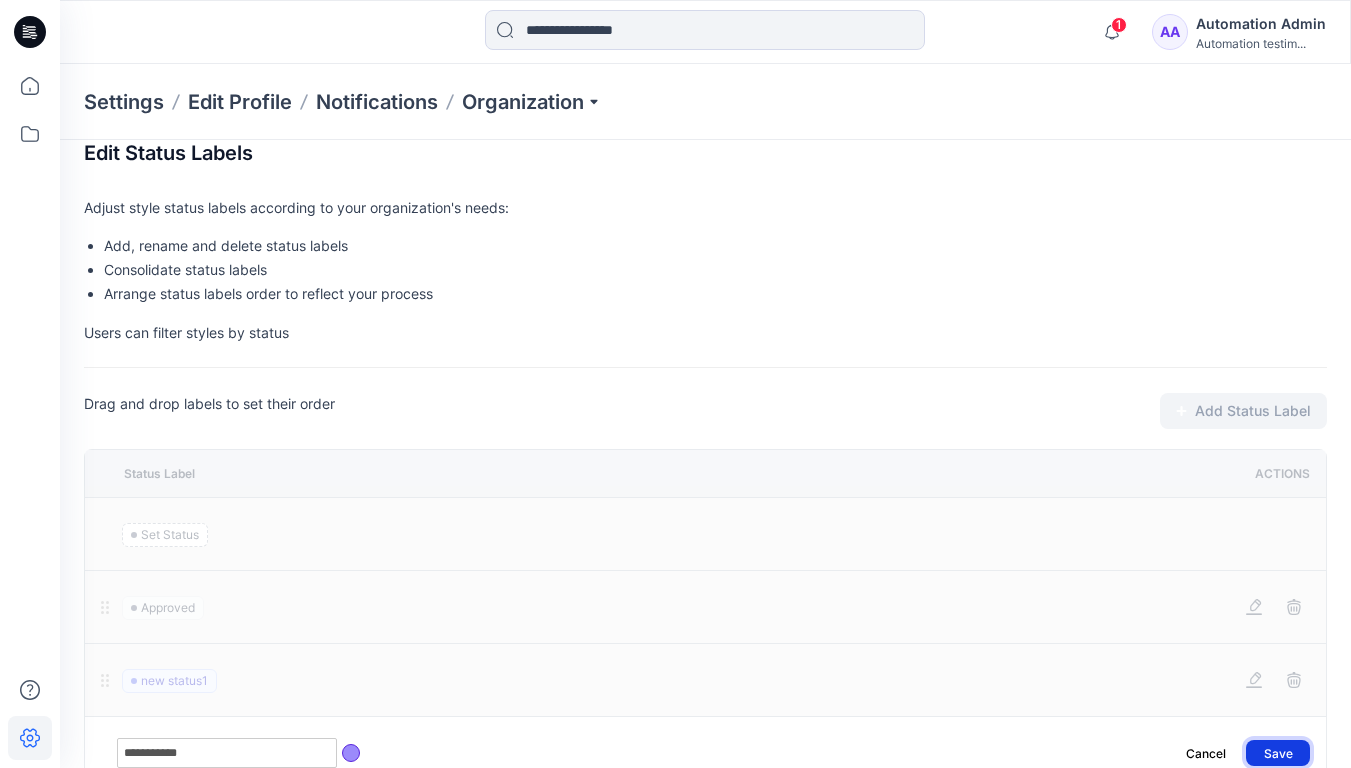click on "Save" at bounding box center (1278, 753) 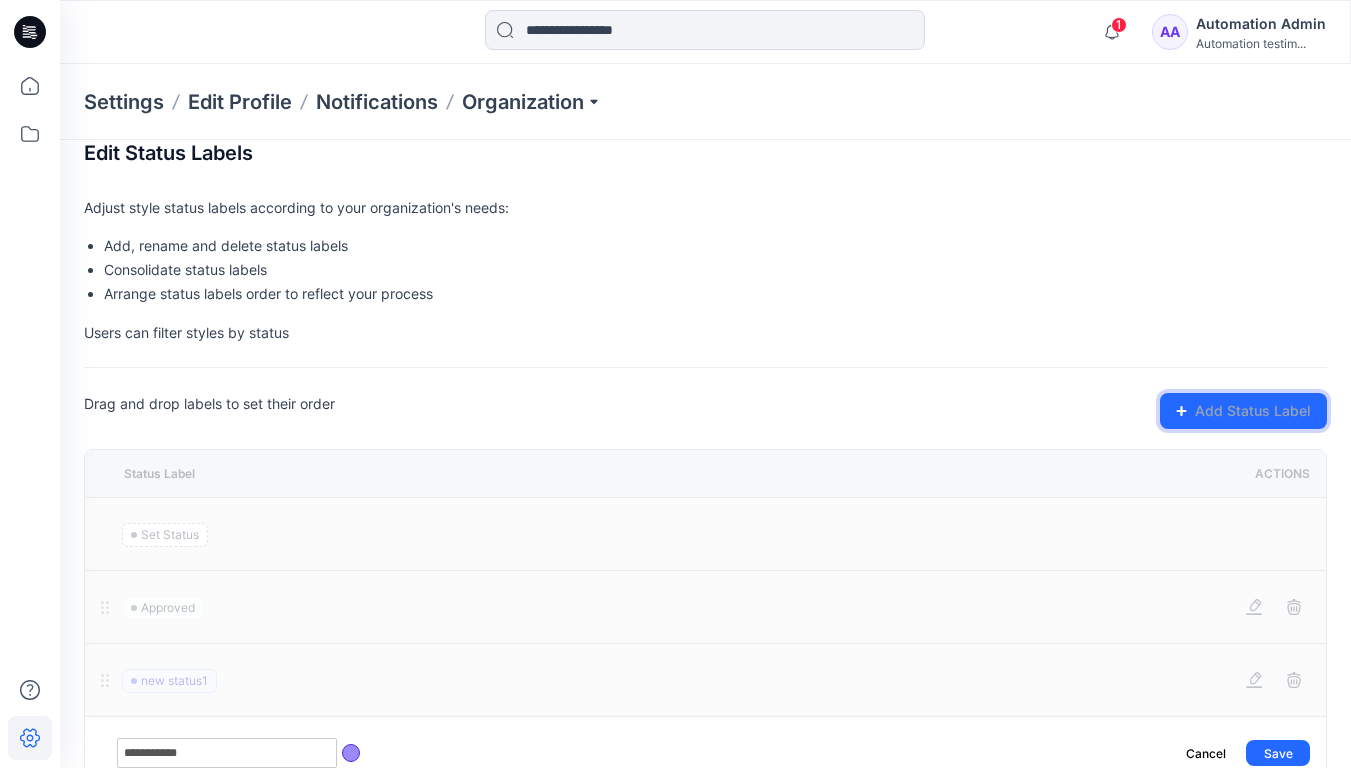 click on "Add Status Label" at bounding box center (1243, 411) 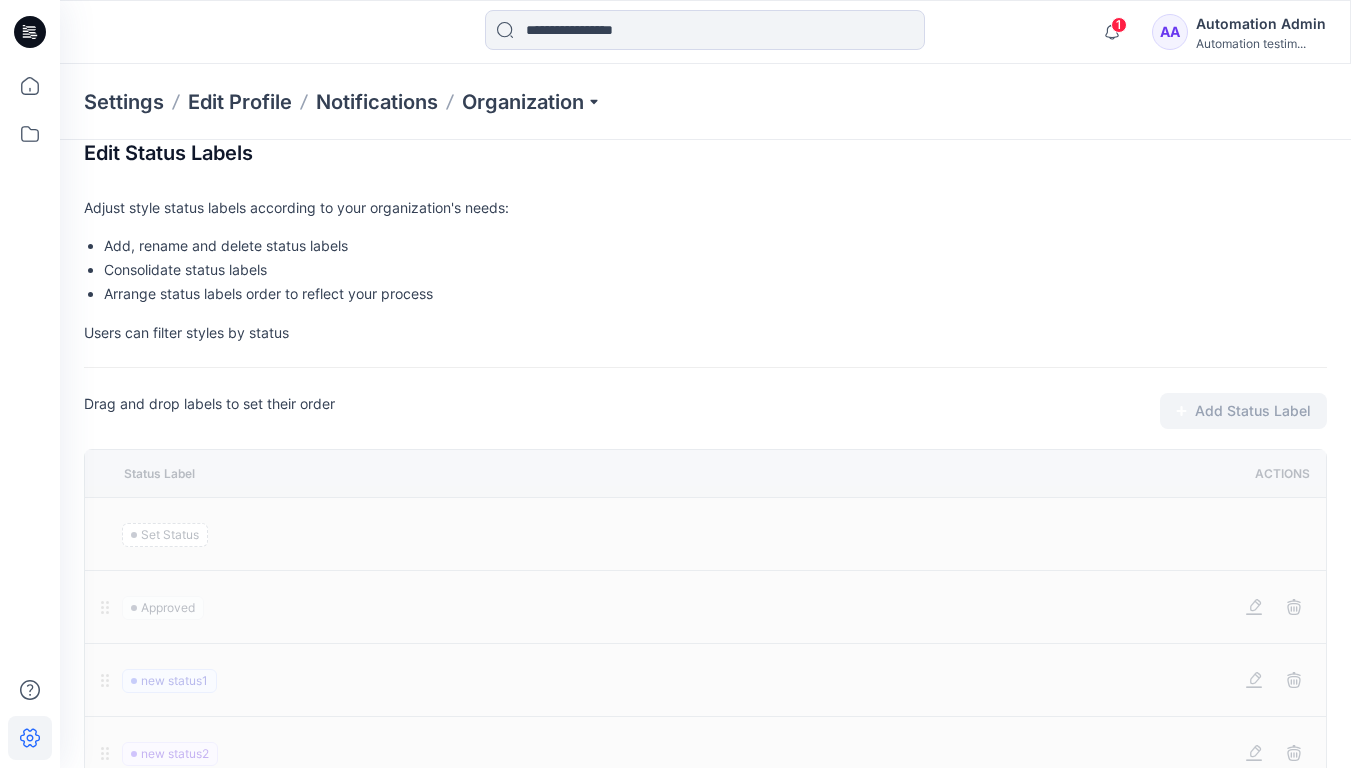 scroll, scrollTop: 142, scrollLeft: 0, axis: vertical 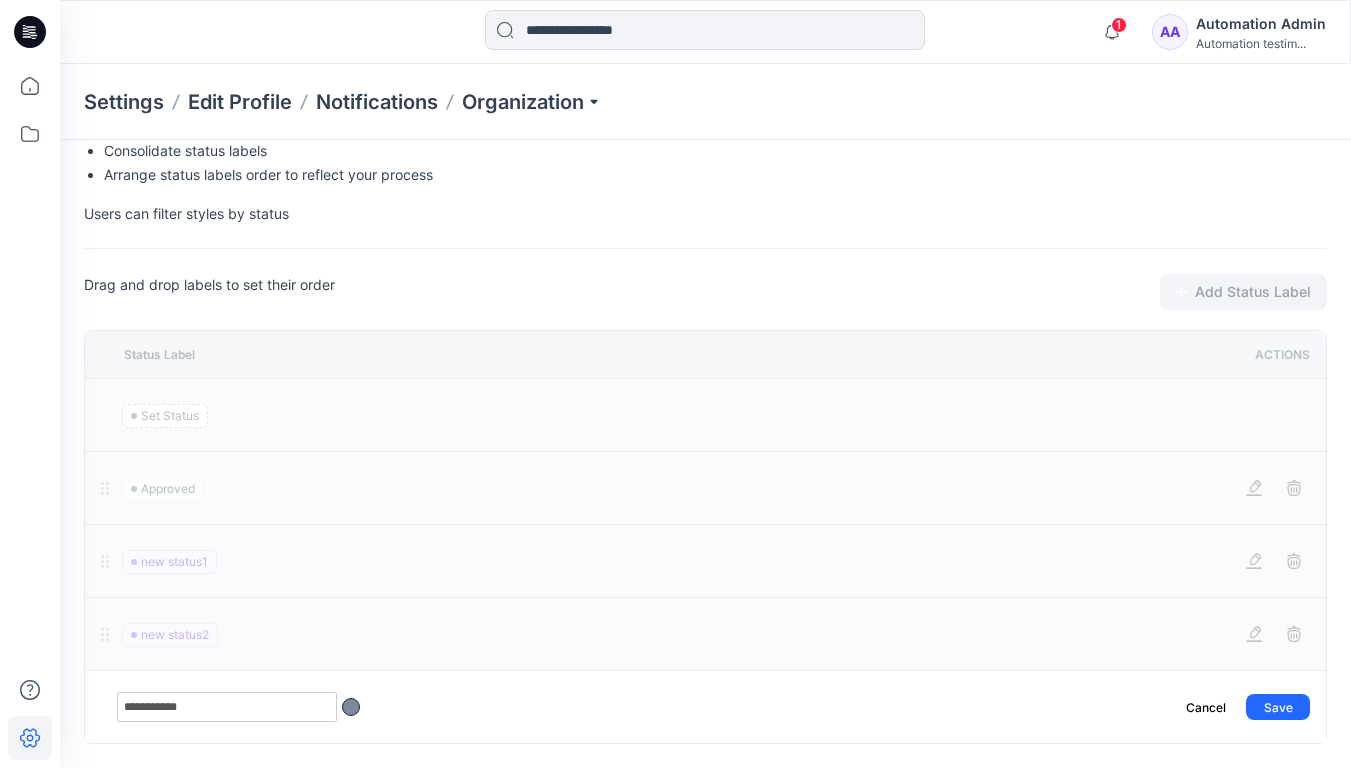 type on "**********" 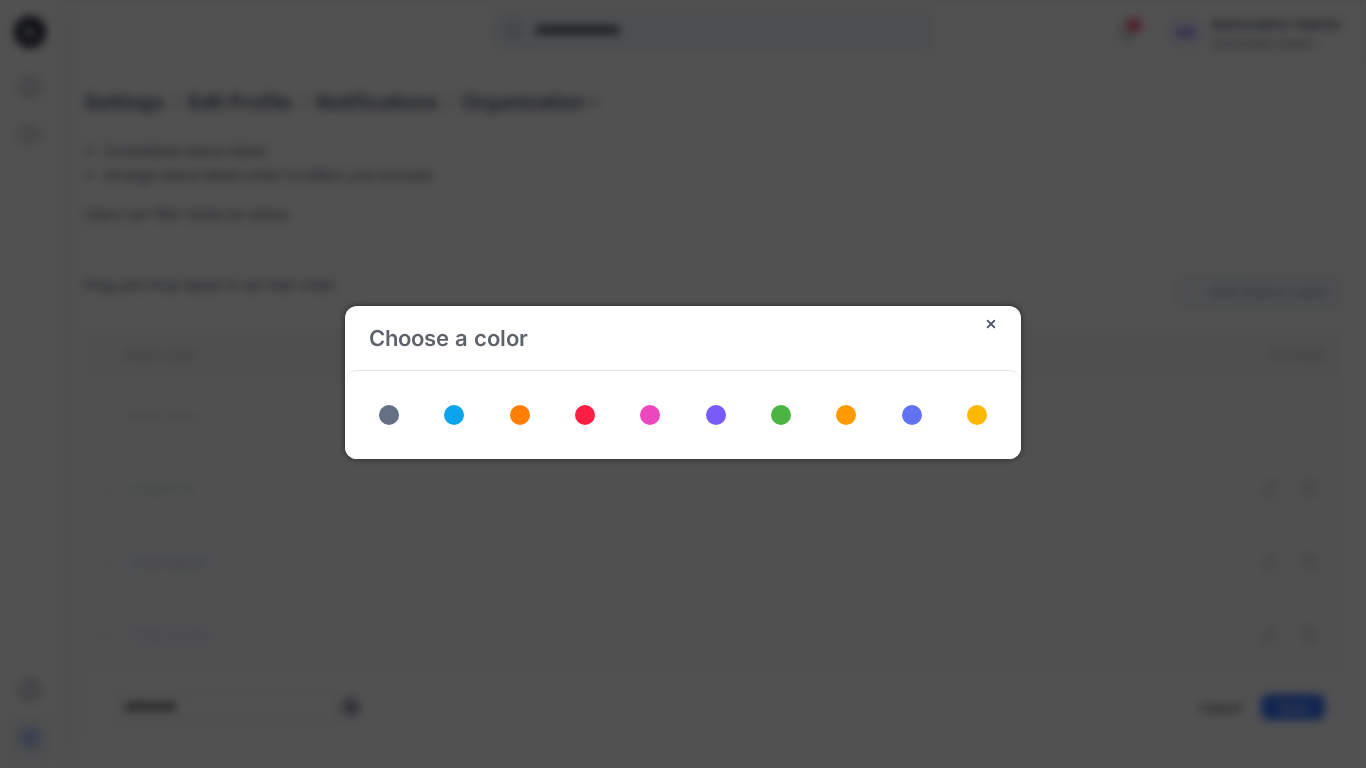 click at bounding box center [454, 415] 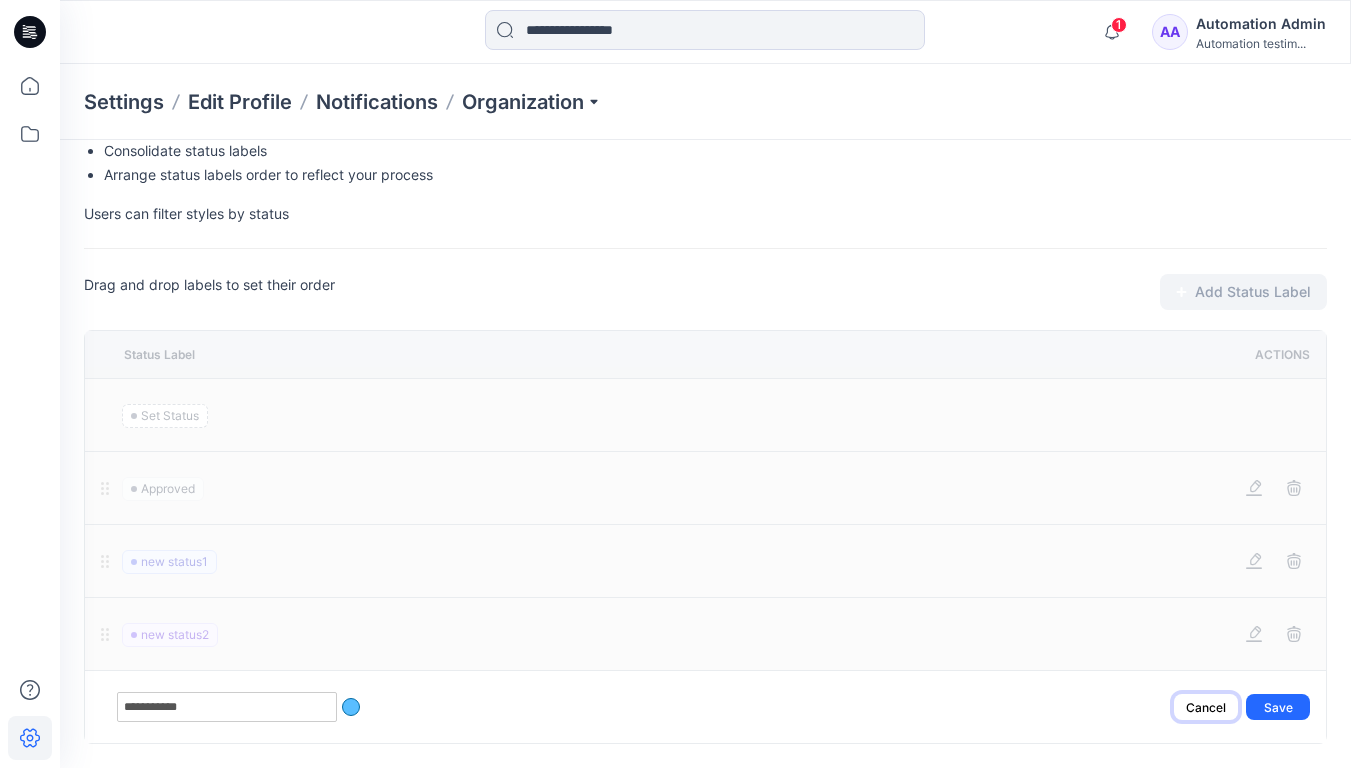 click on "Cancel" at bounding box center (1206, 707) 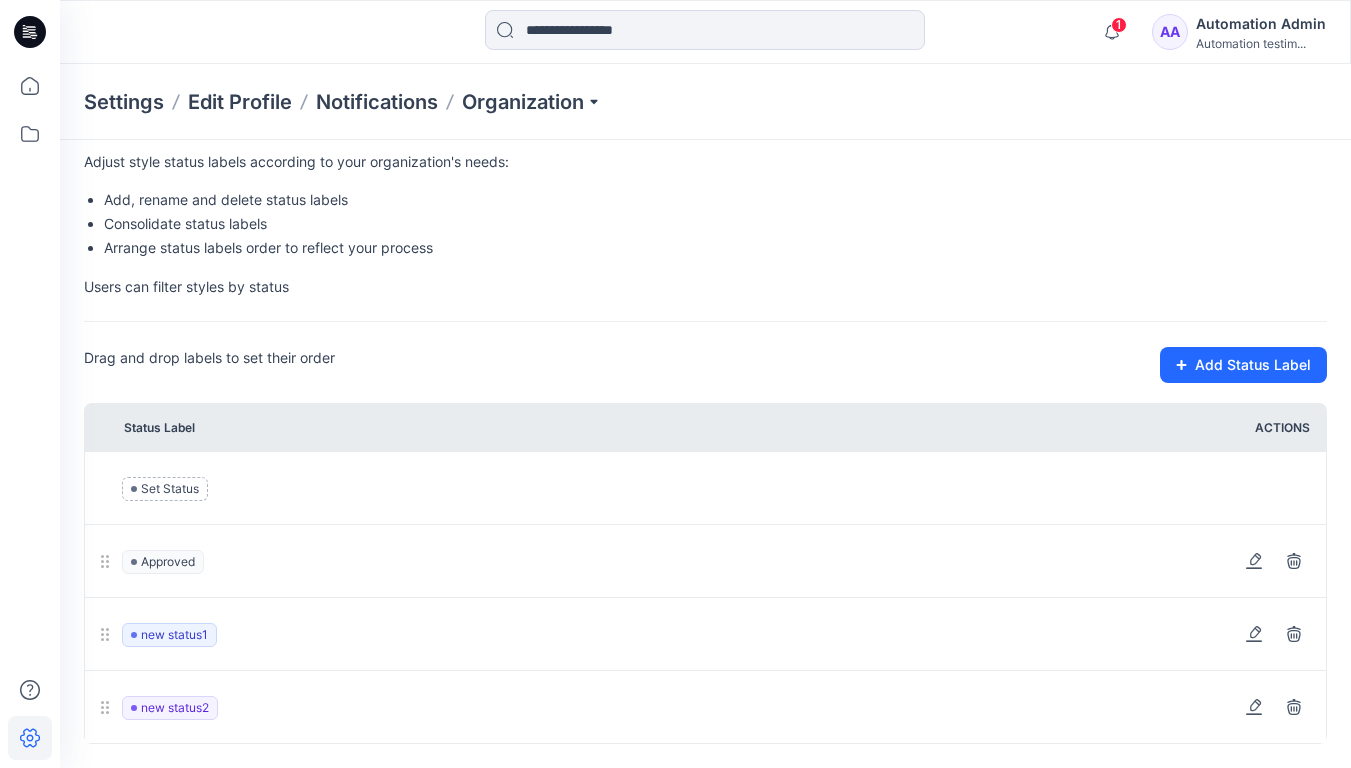 scroll, scrollTop: 69, scrollLeft: 0, axis: vertical 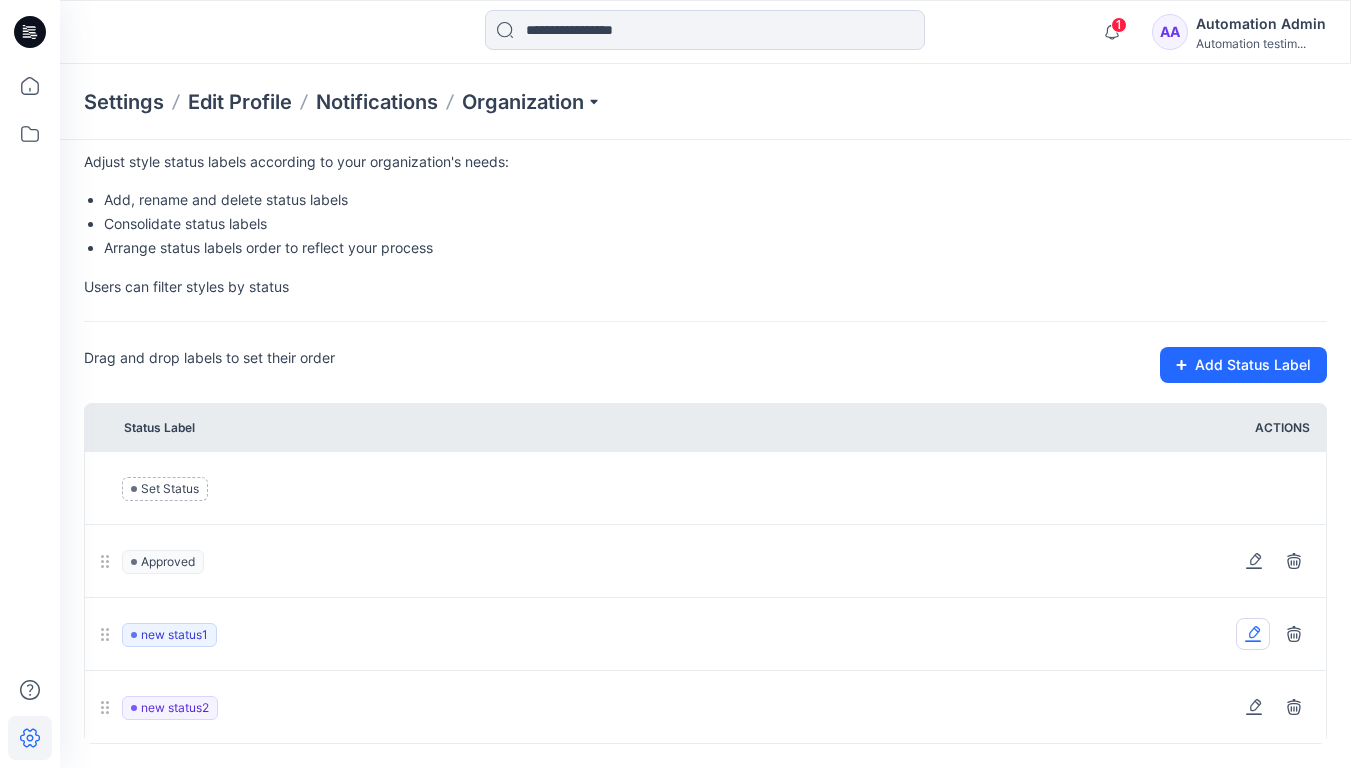 click 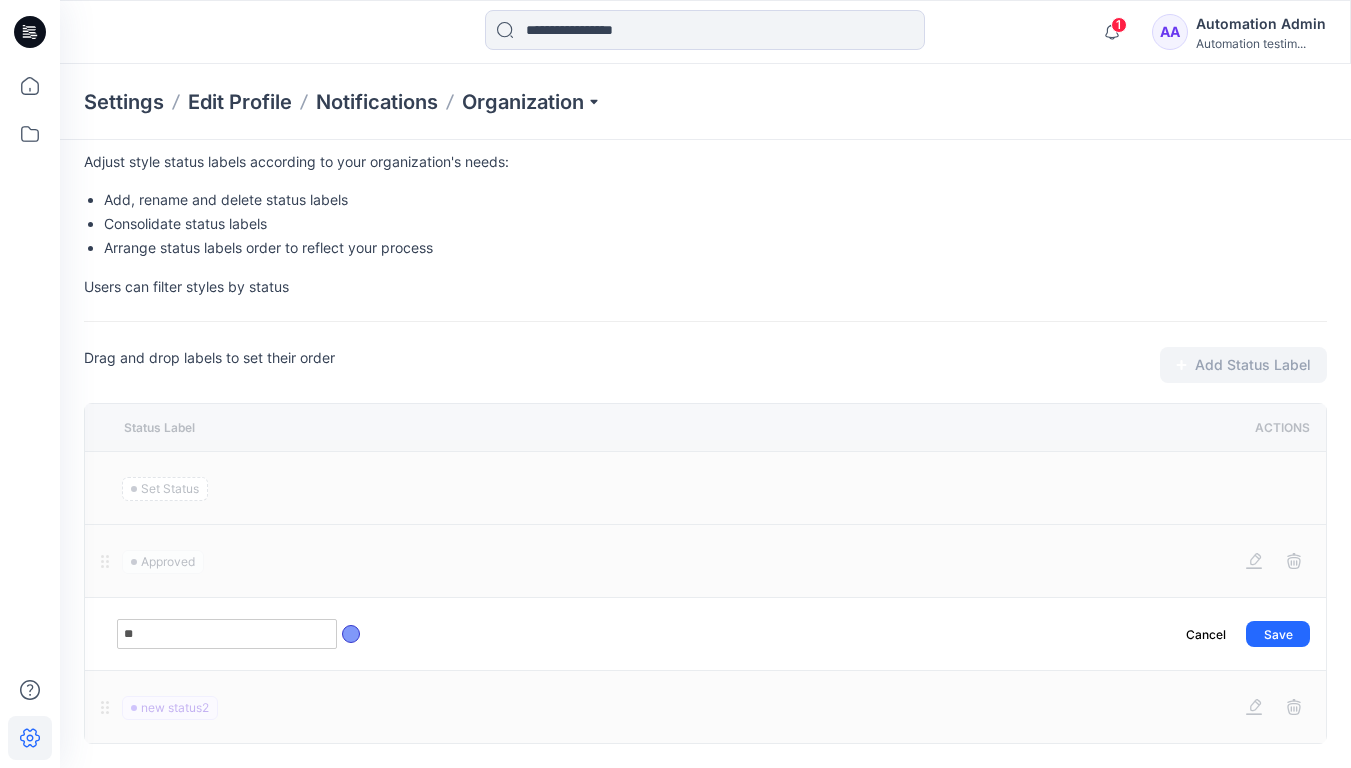 type on "*" 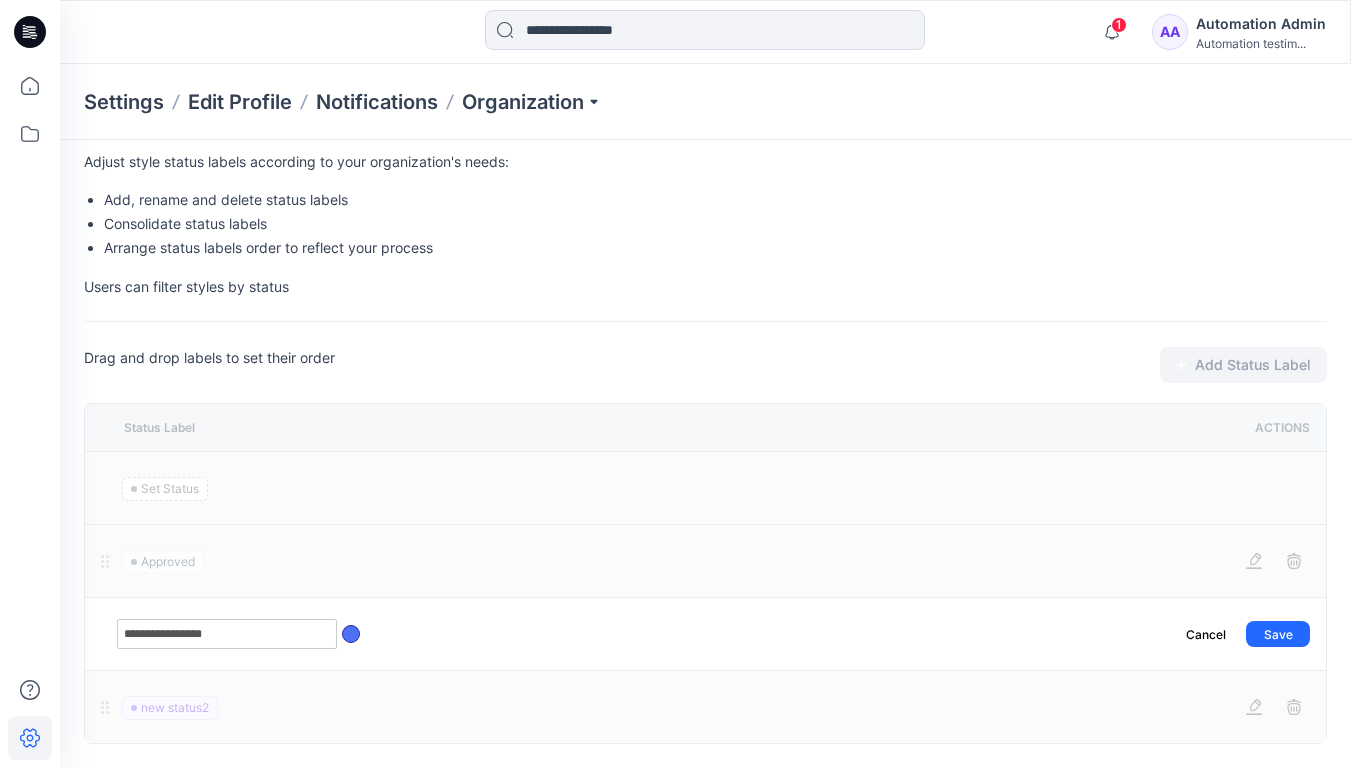 type on "**********" 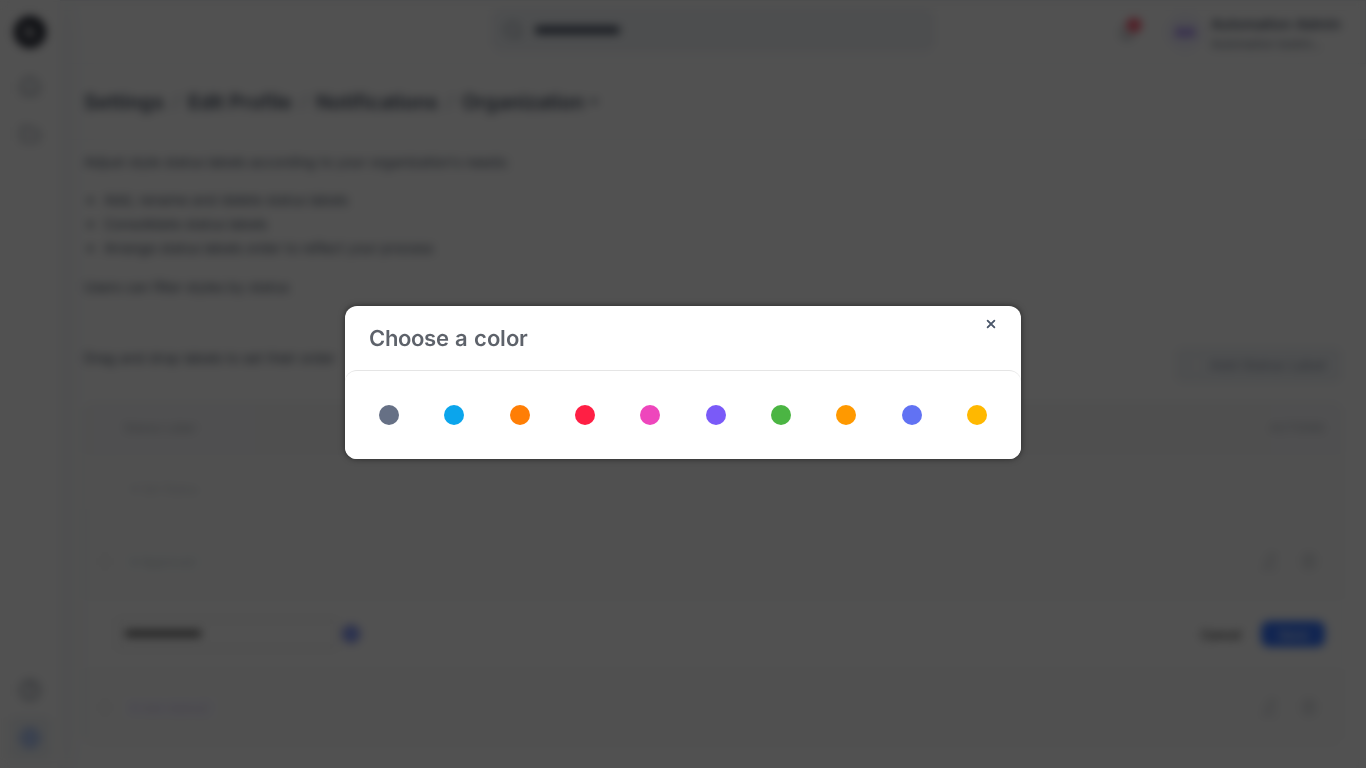 click at bounding box center [781, 415] 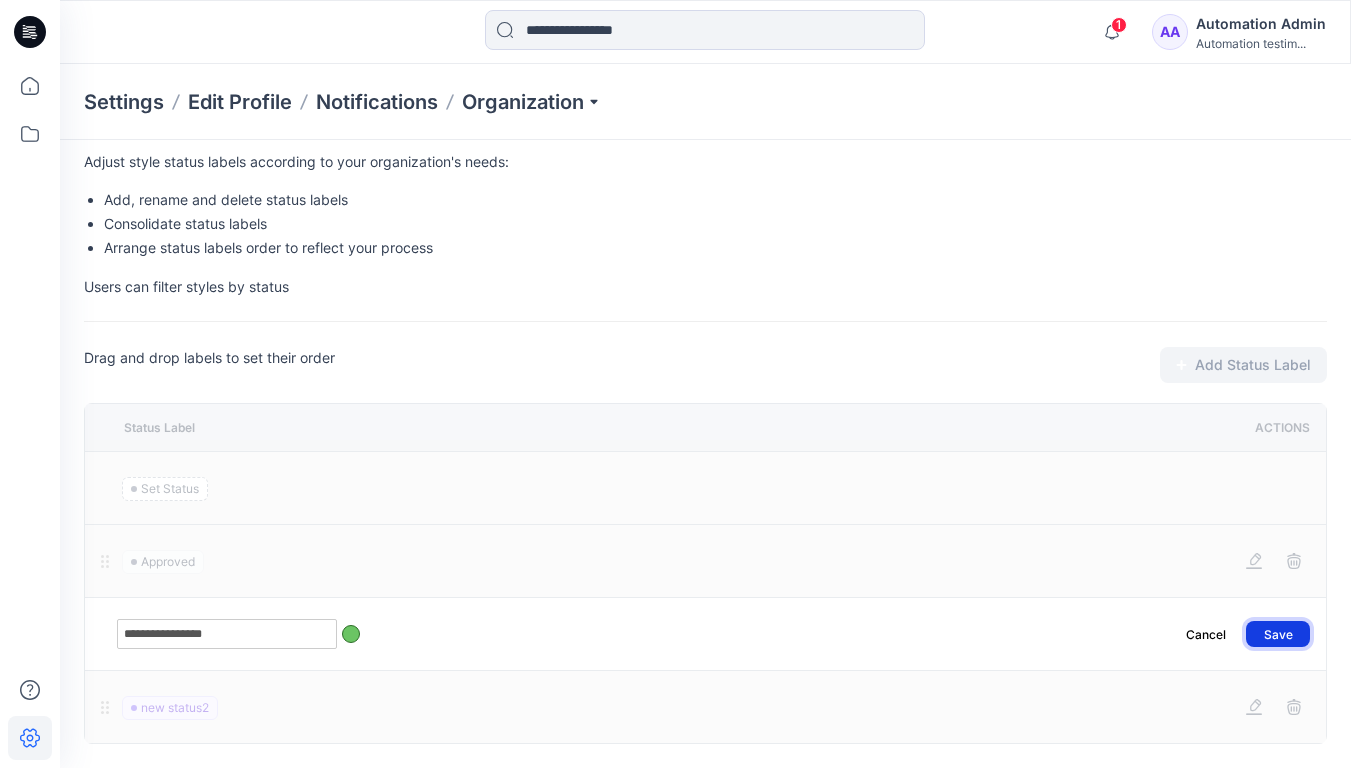 click on "Save" at bounding box center [1278, 634] 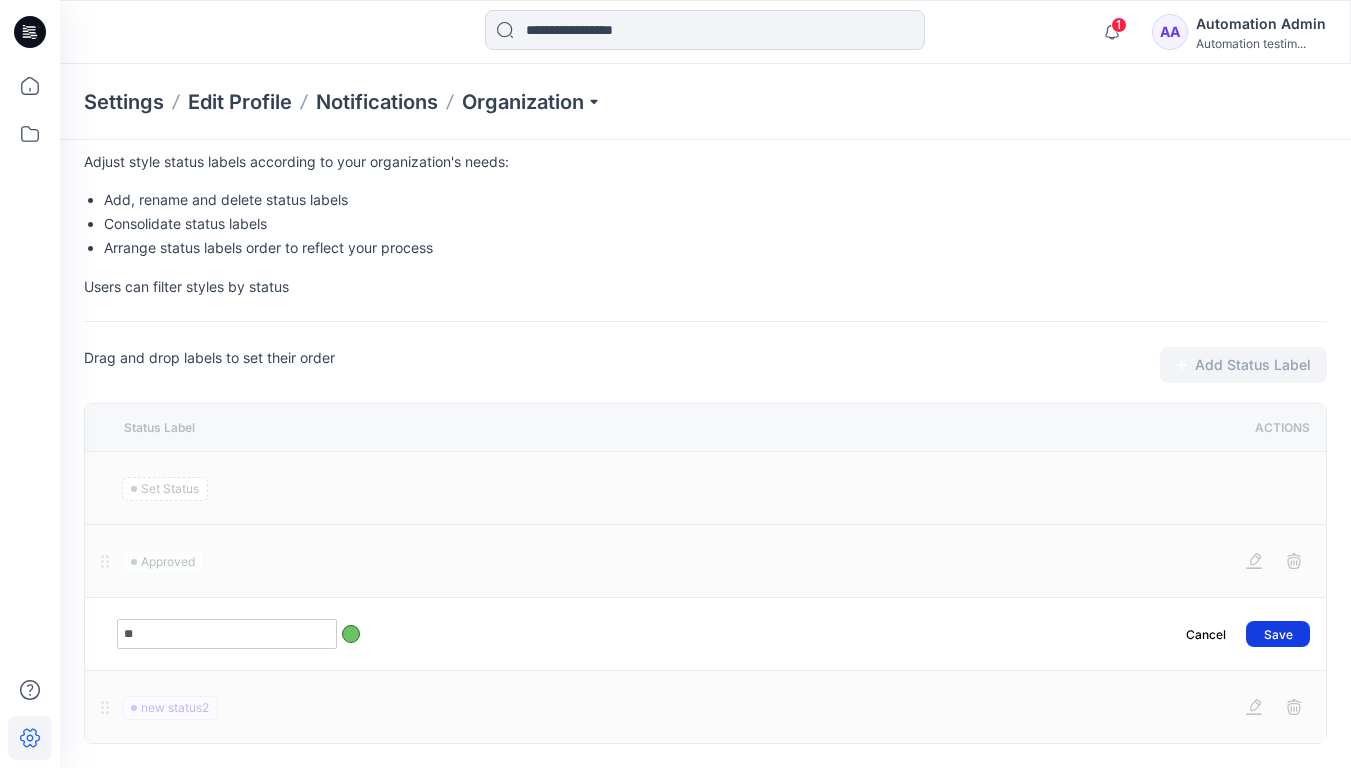type on "*" 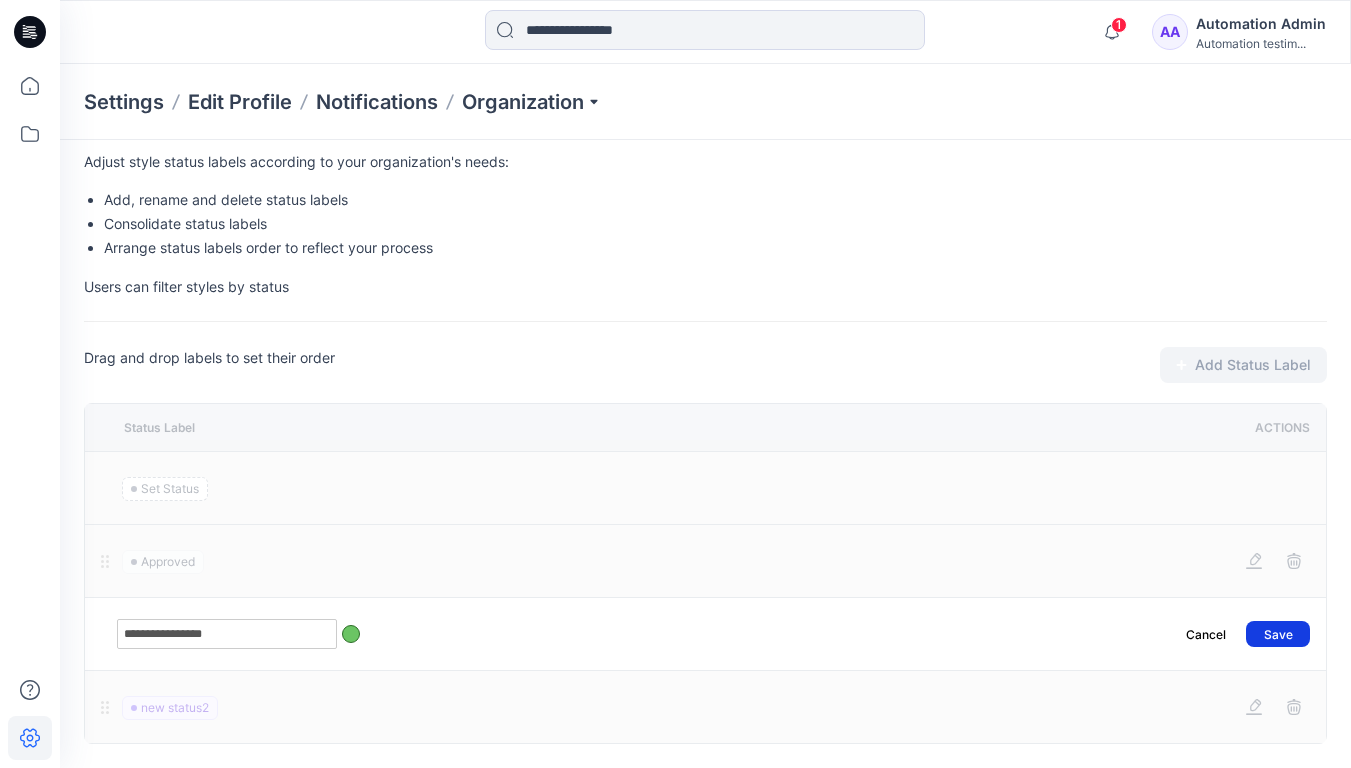 type on "**********" 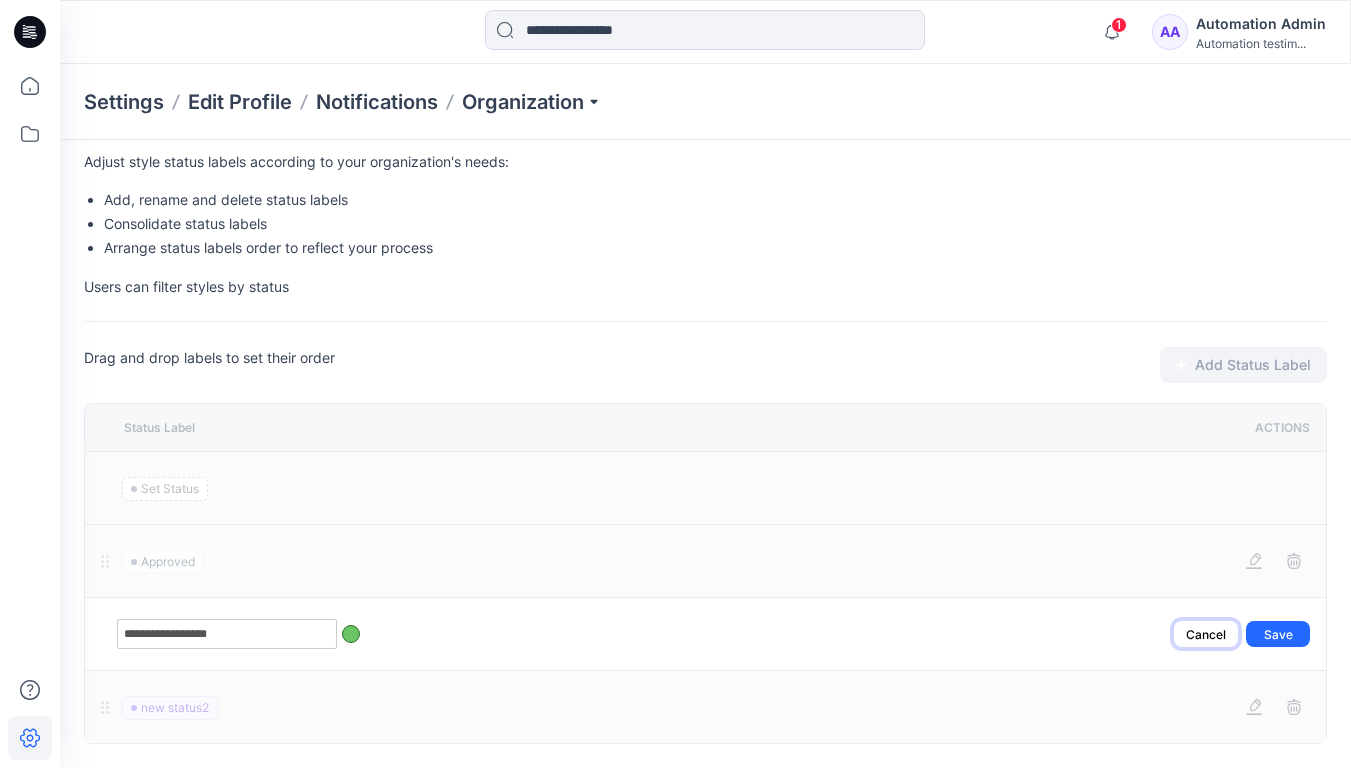 click on "Cancel" at bounding box center [1206, 634] 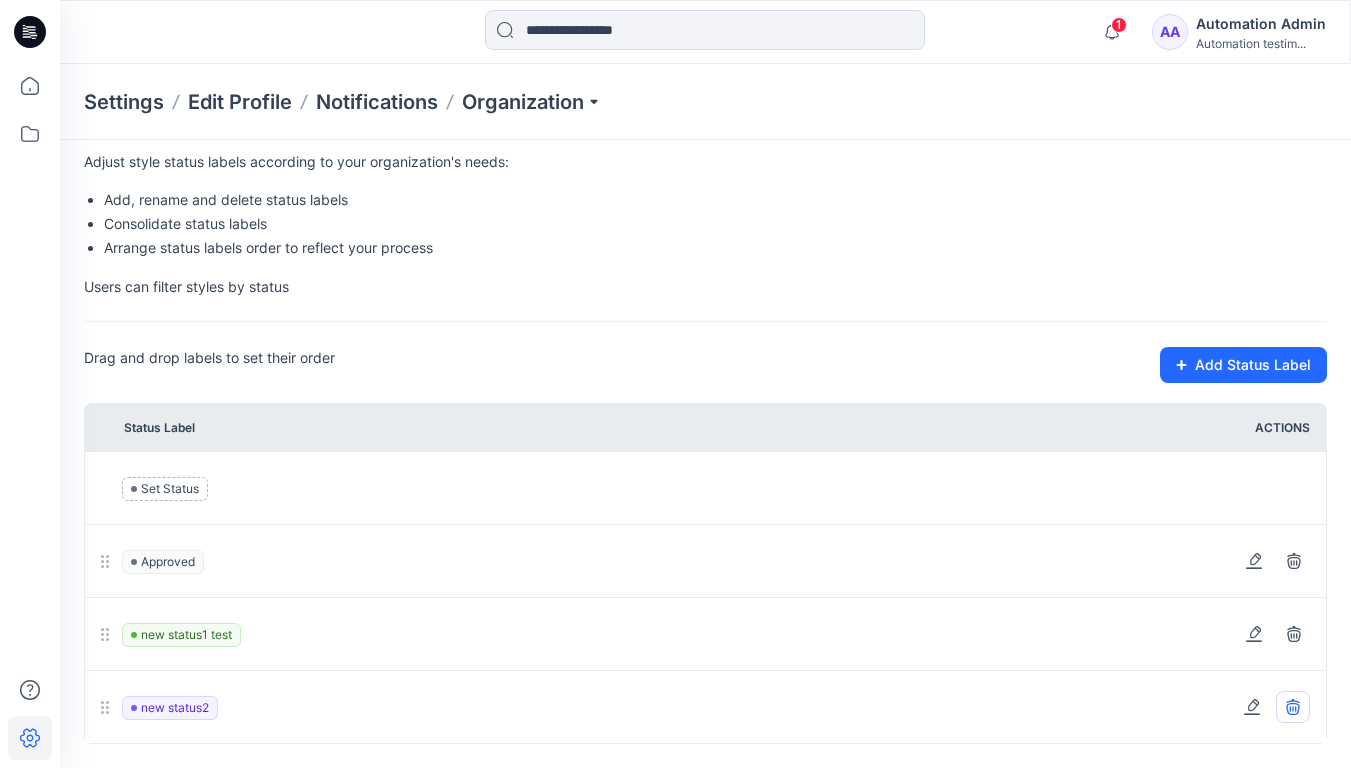 click 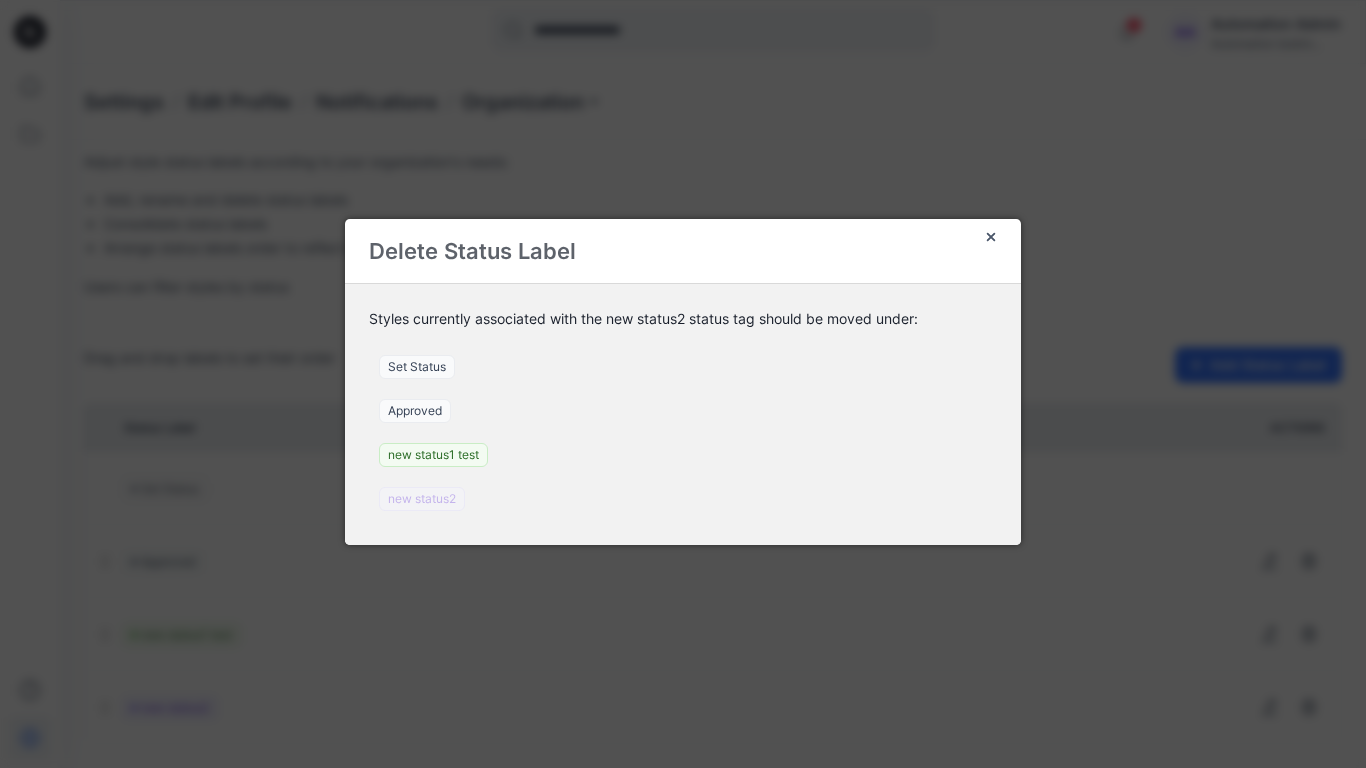 click on "Set Status" at bounding box center [417, 367] 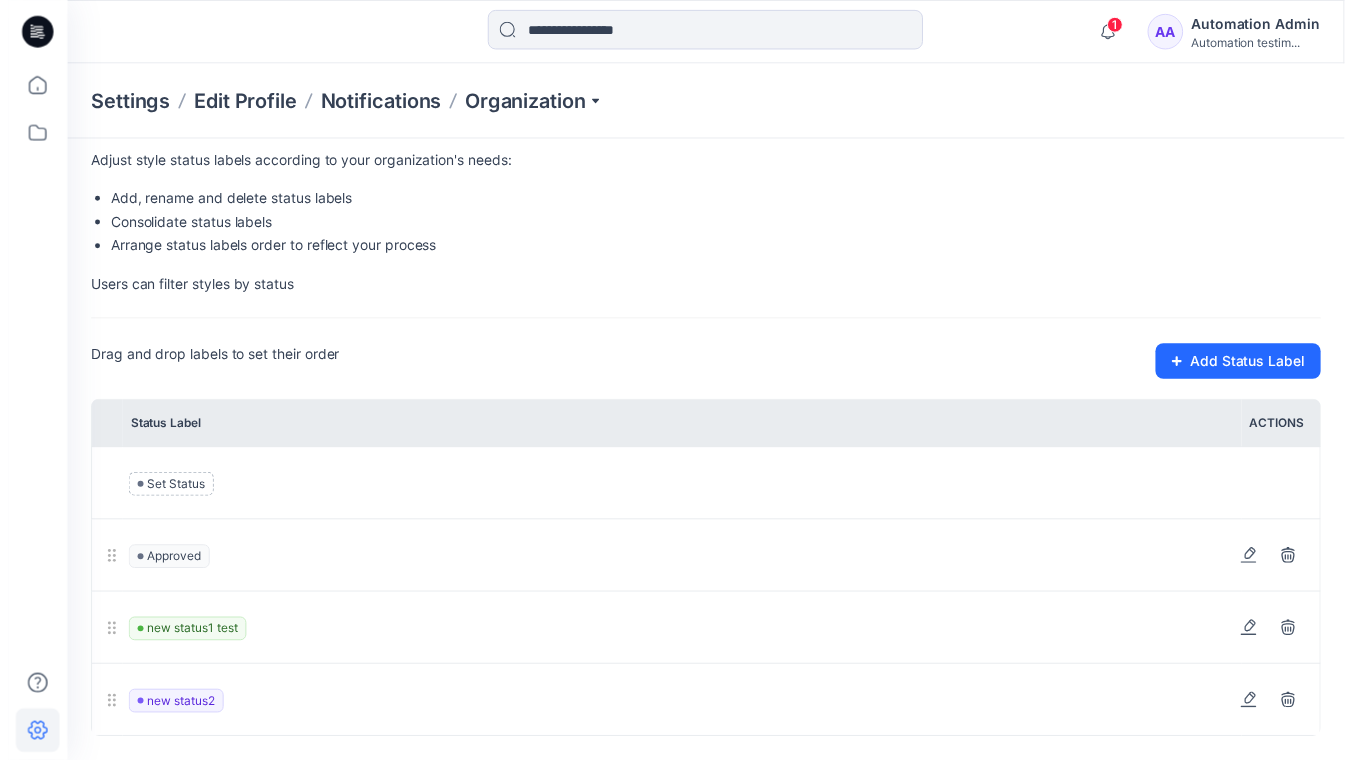 scroll, scrollTop: 0, scrollLeft: 0, axis: both 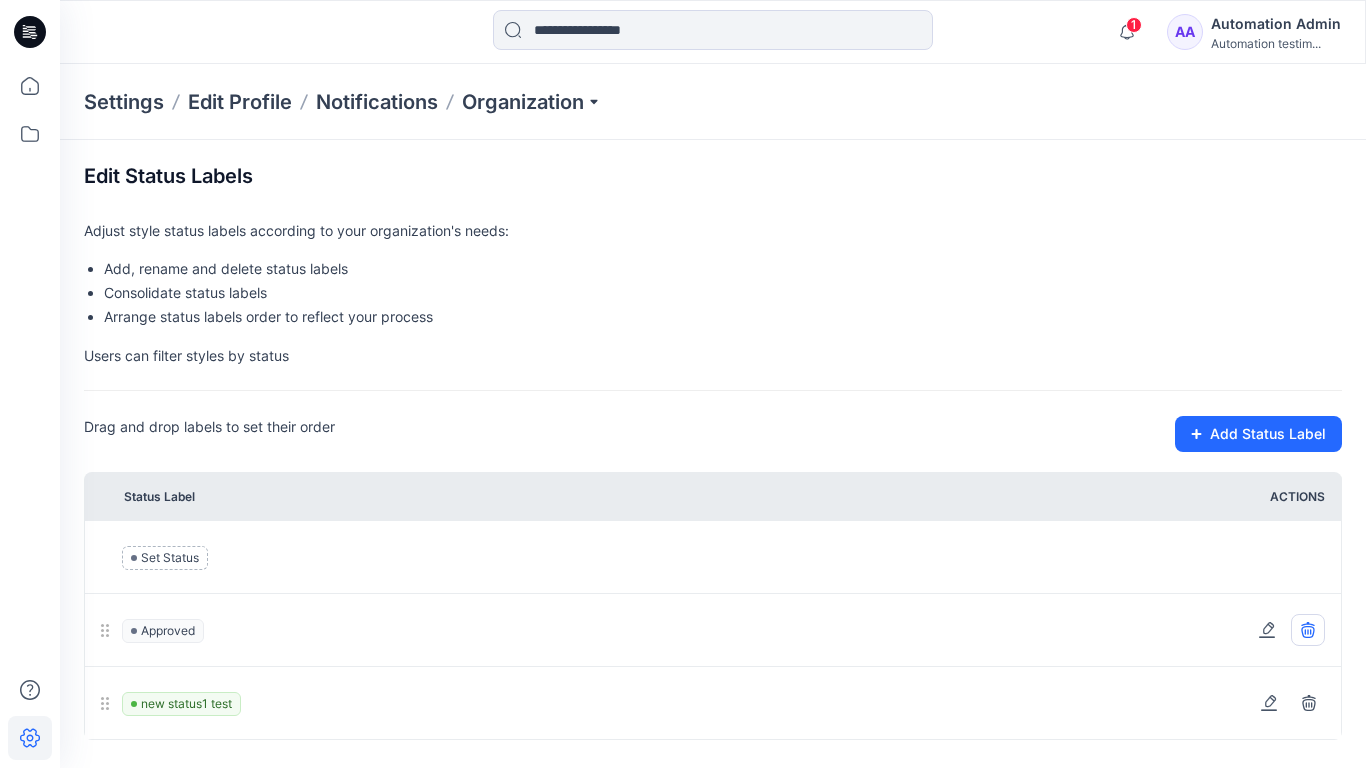 click 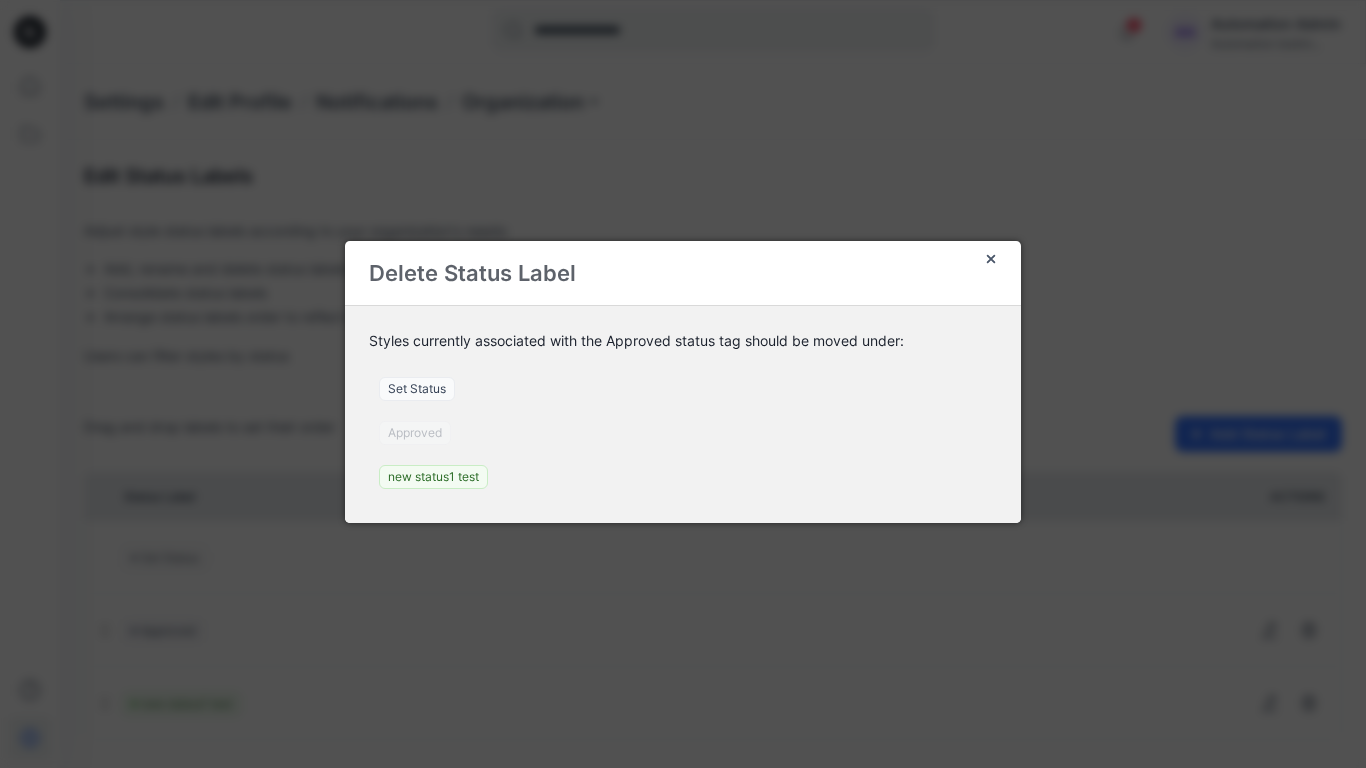 click on "Set Status" at bounding box center [417, 389] 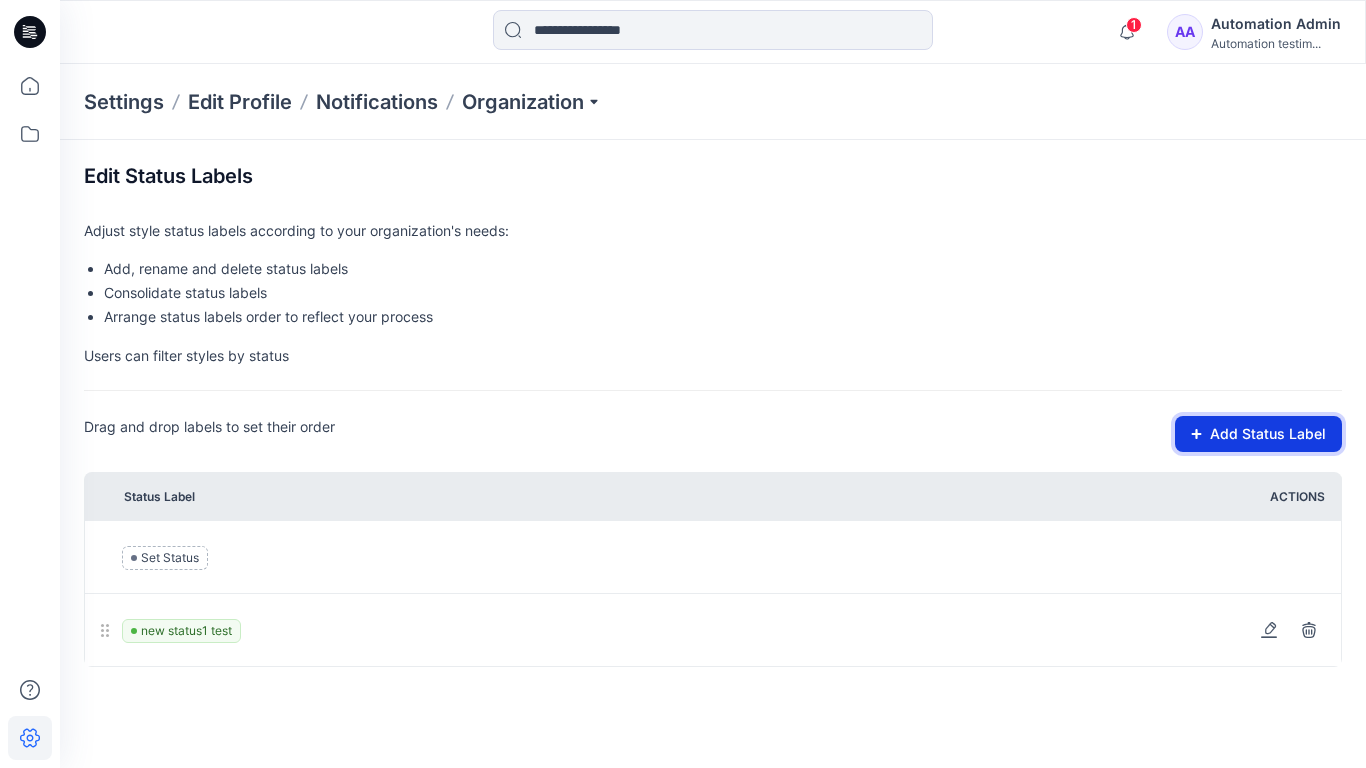click on "Add Status Label" at bounding box center (1258, 434) 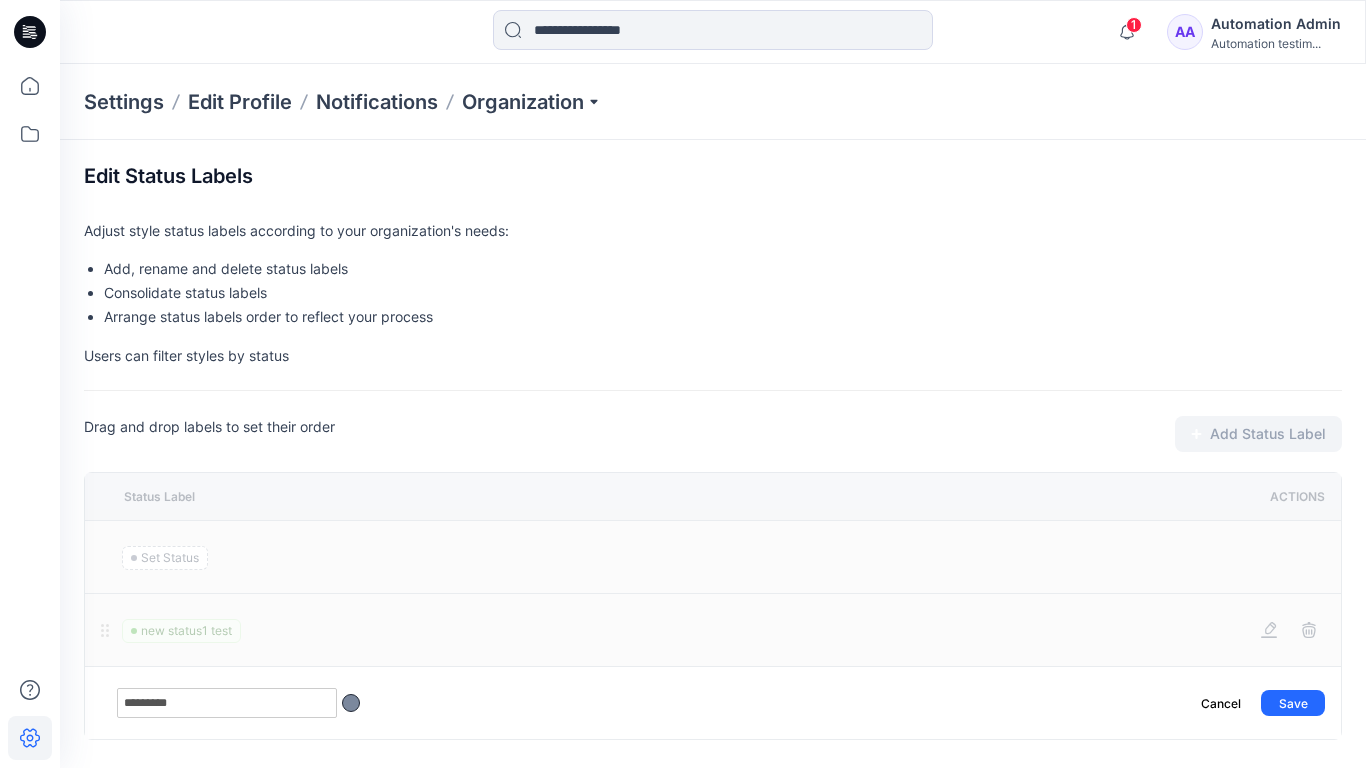 type on "*********" 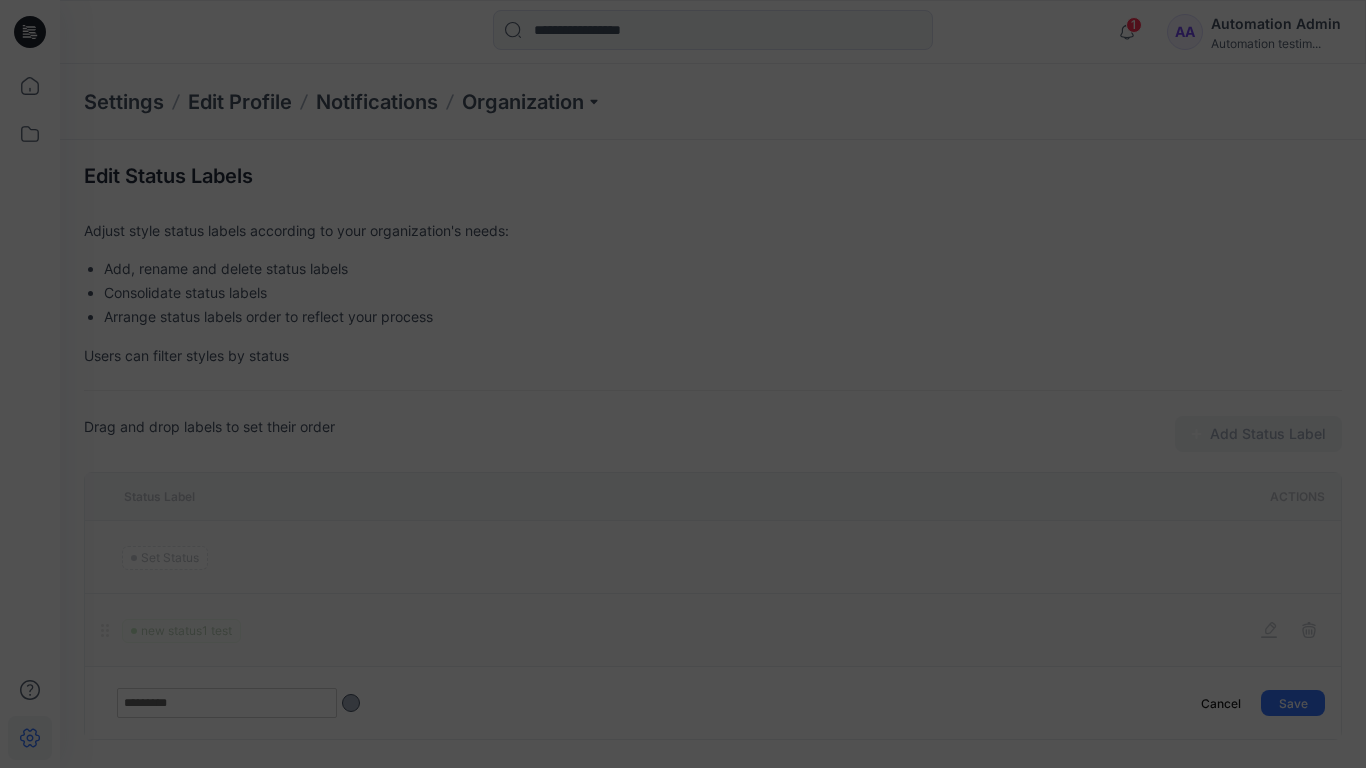 click at bounding box center [520, 415] 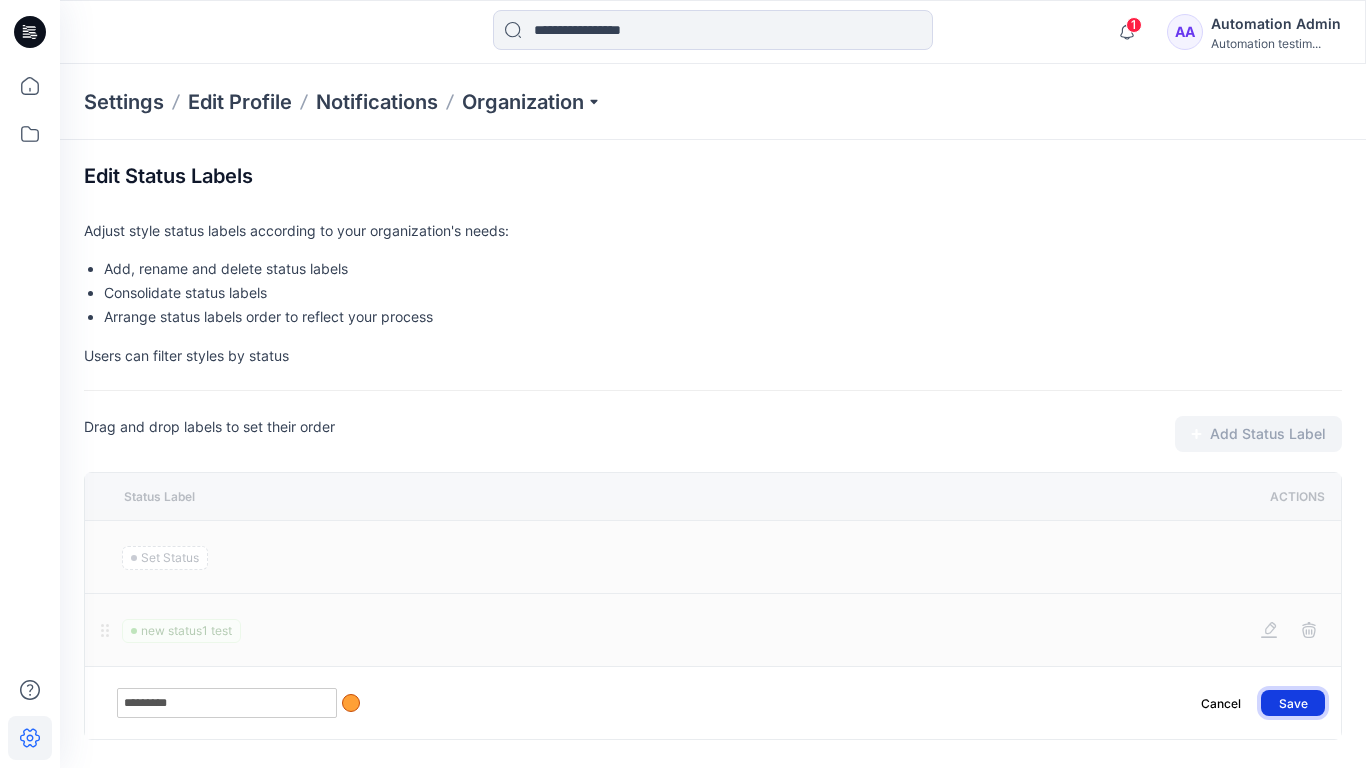 click on "Save" at bounding box center (1293, 703) 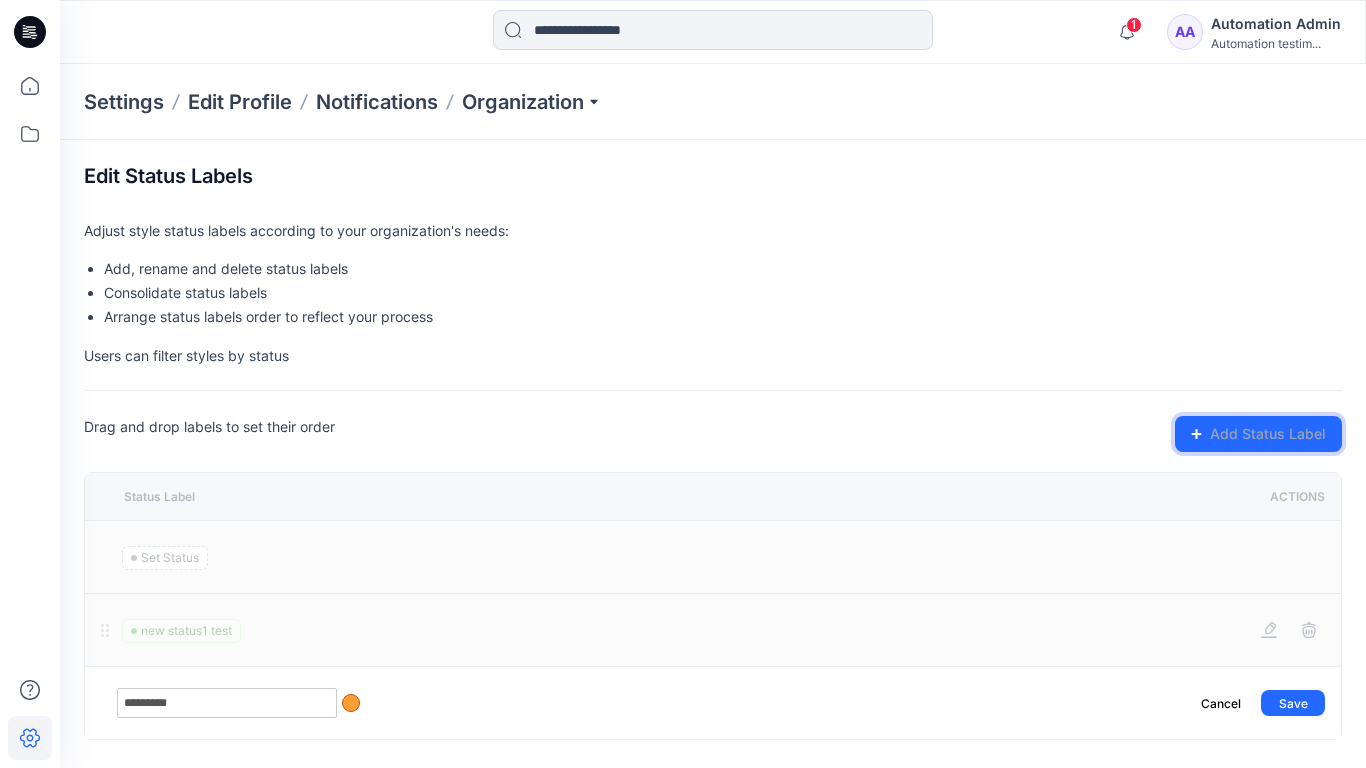 click on "Add Status Label" at bounding box center (1258, 434) 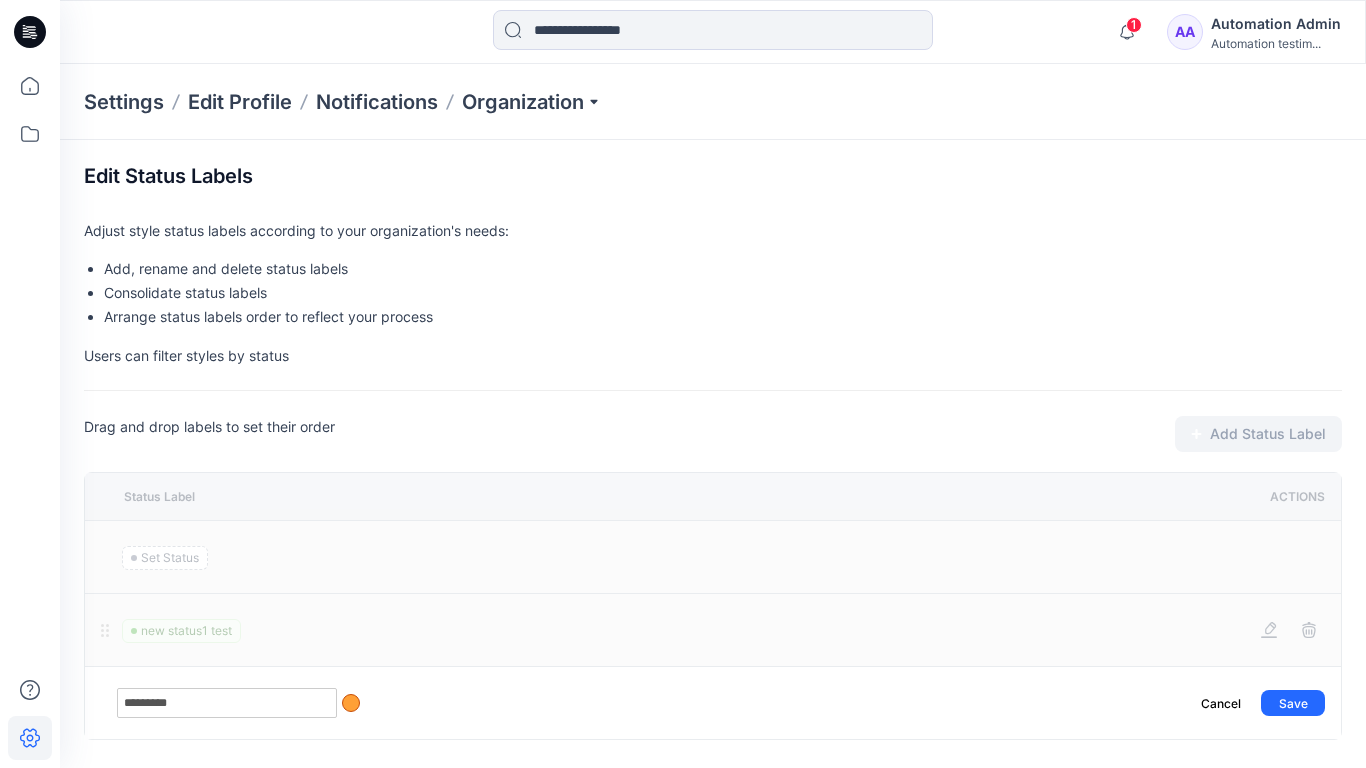 scroll, scrollTop: 23, scrollLeft: 0, axis: vertical 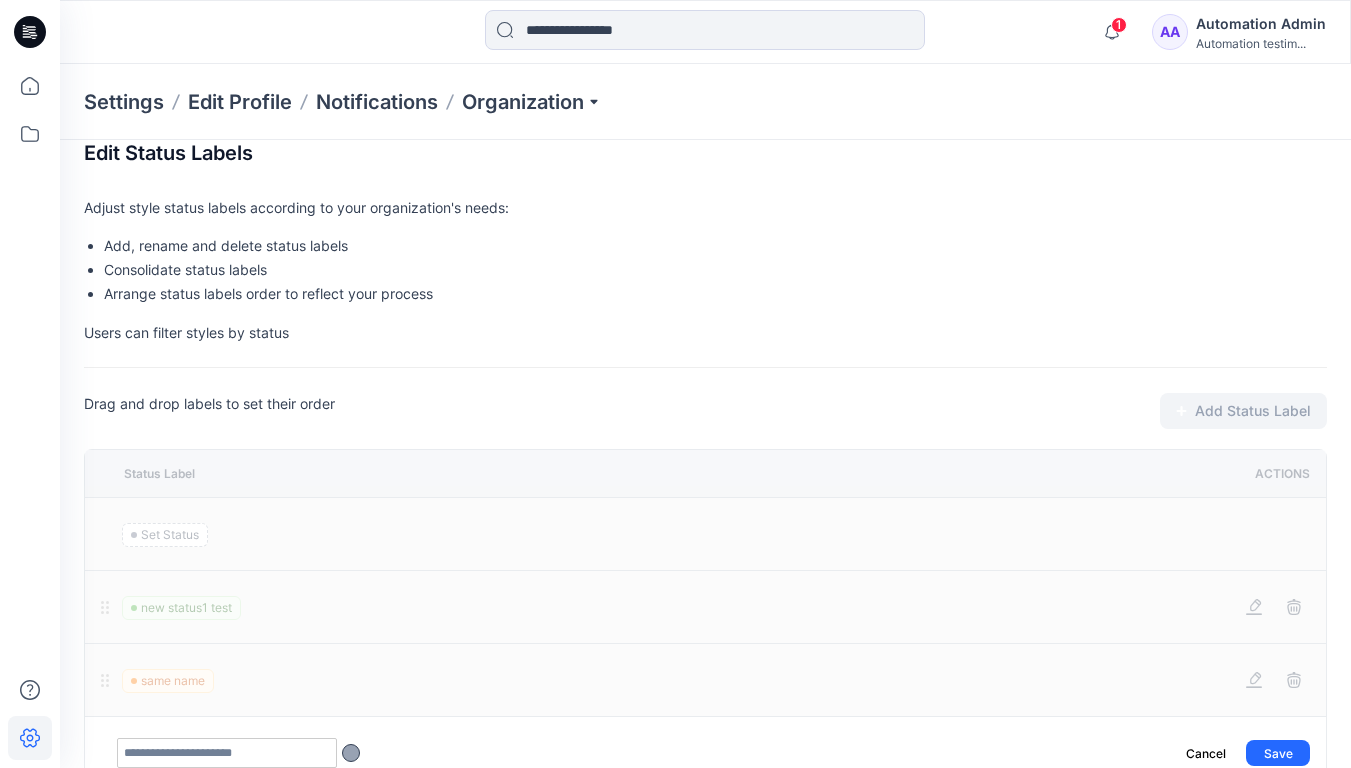 click at bounding box center [227, 753] 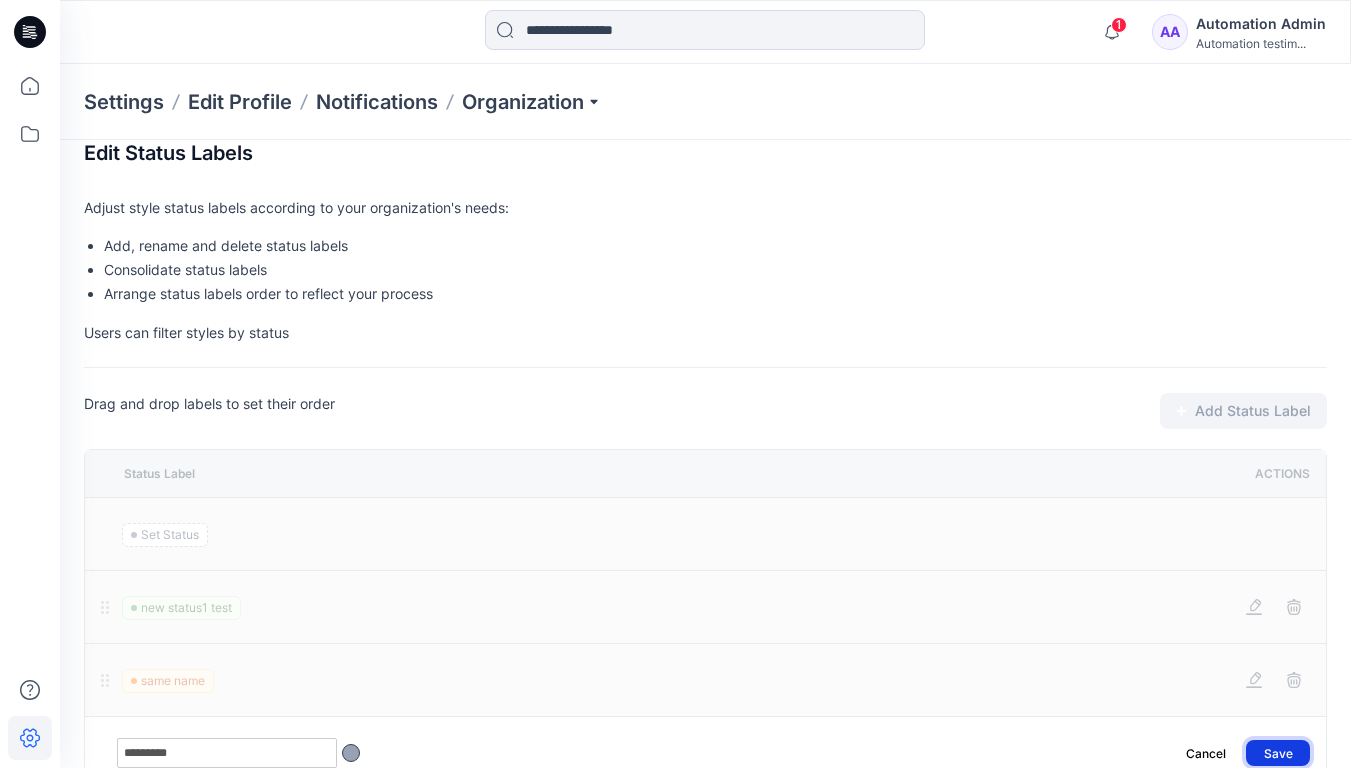 click on "Save" at bounding box center (1278, 753) 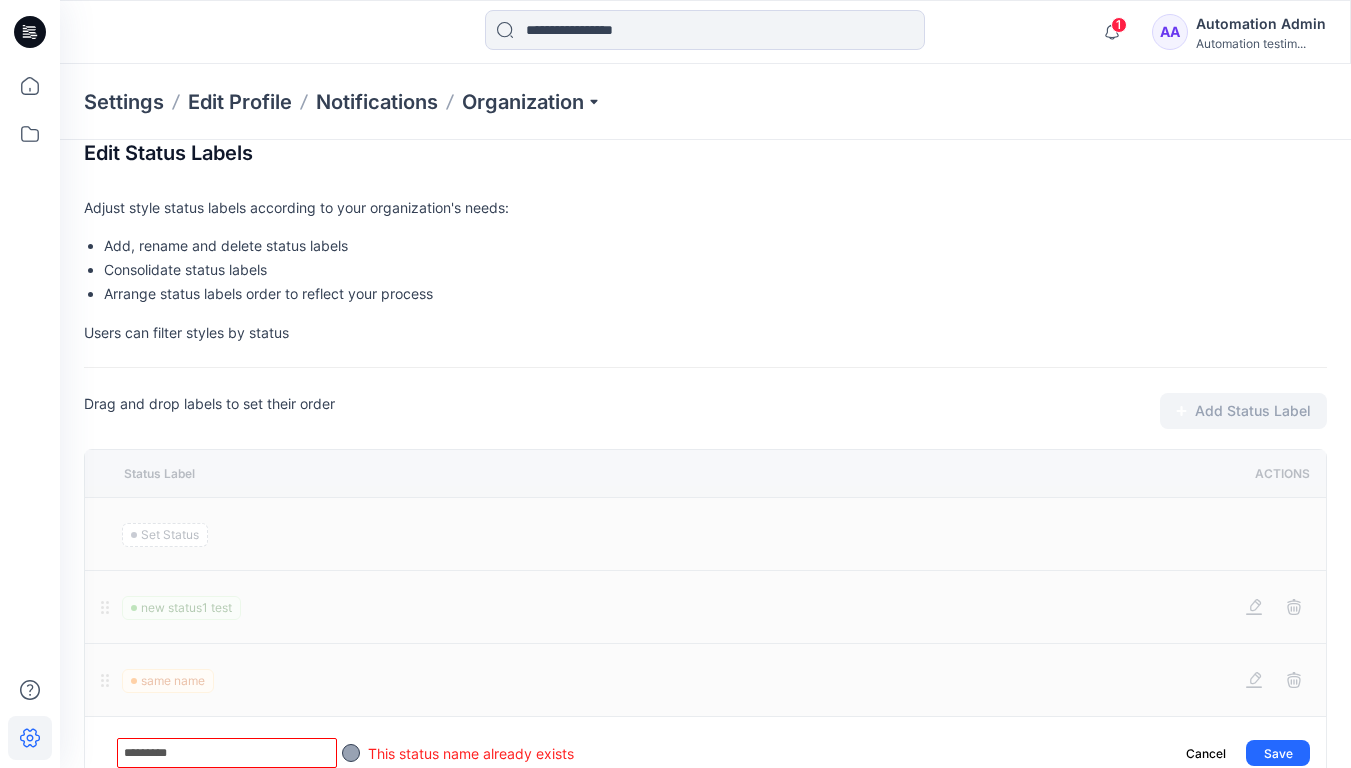 click on "*********" at bounding box center [227, 753] 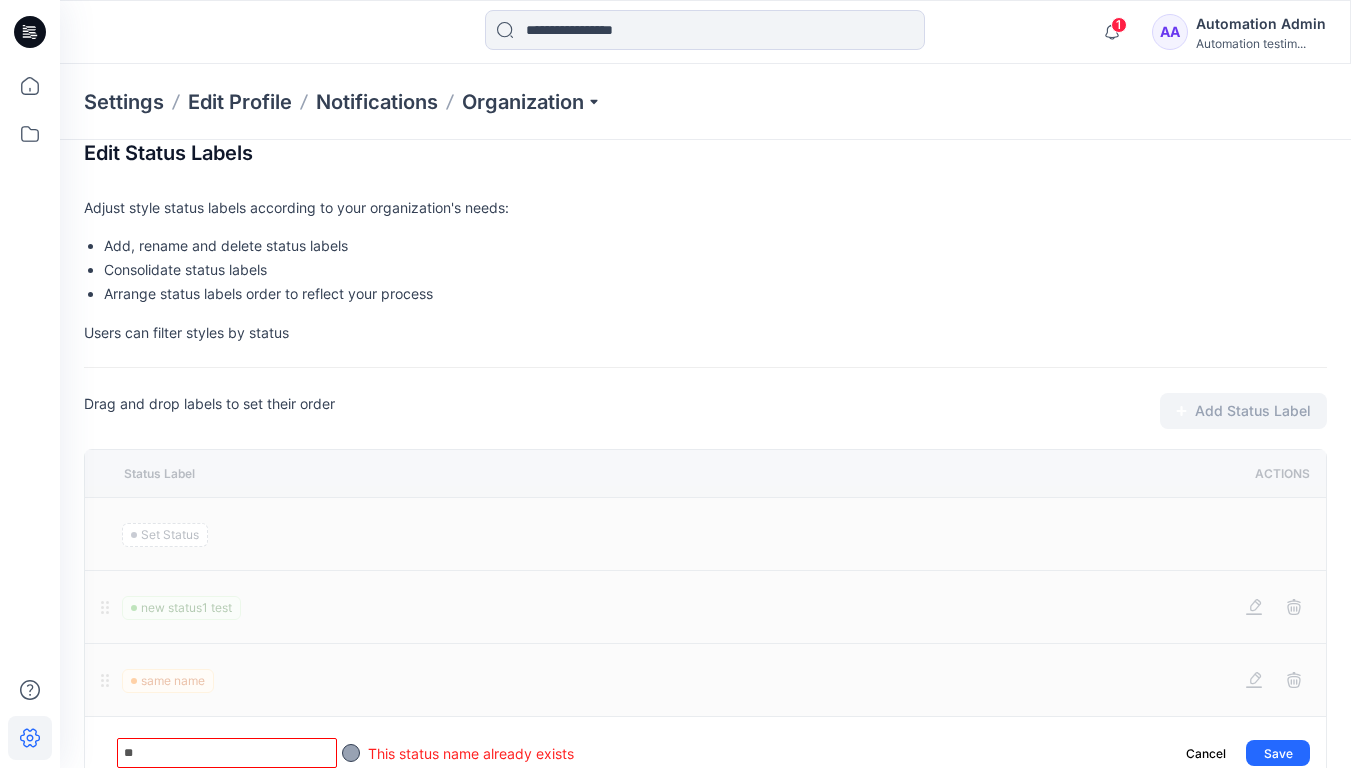type on "*" 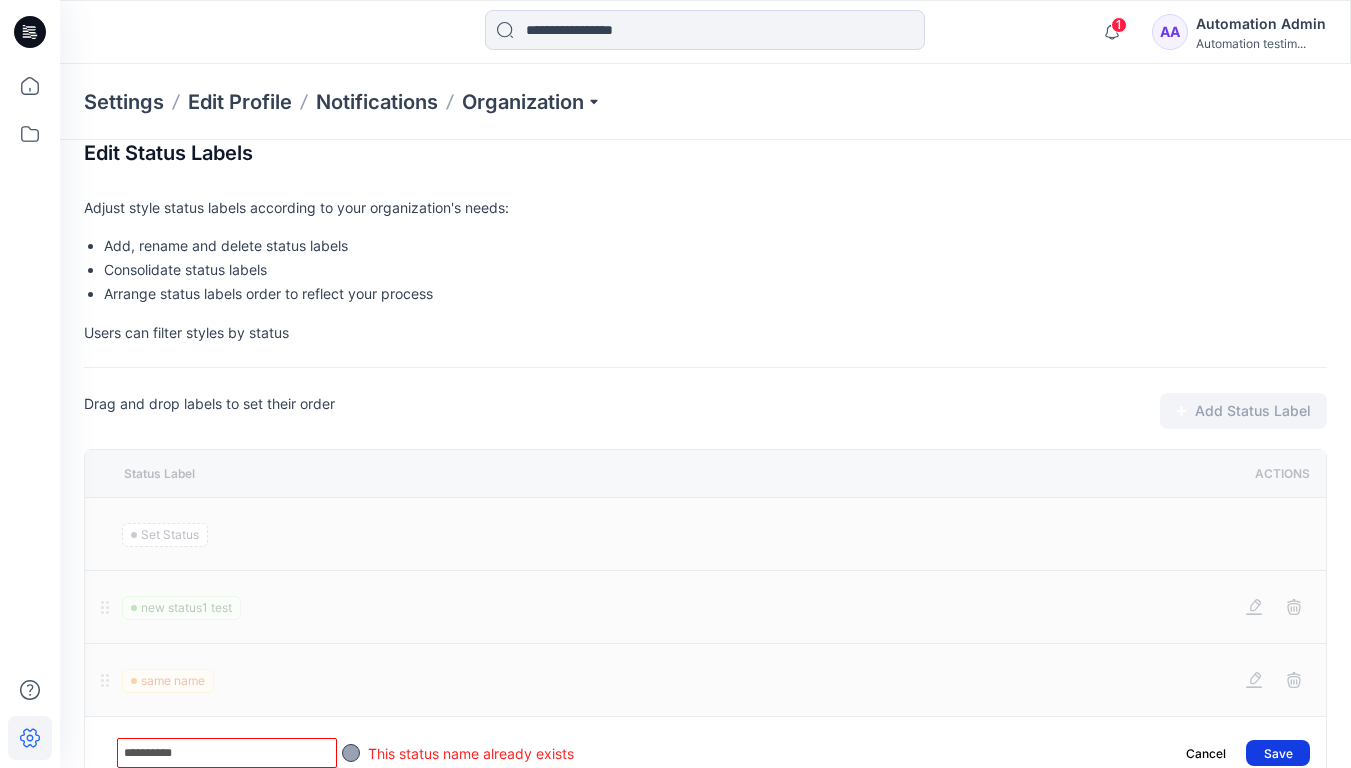 type on "**********" 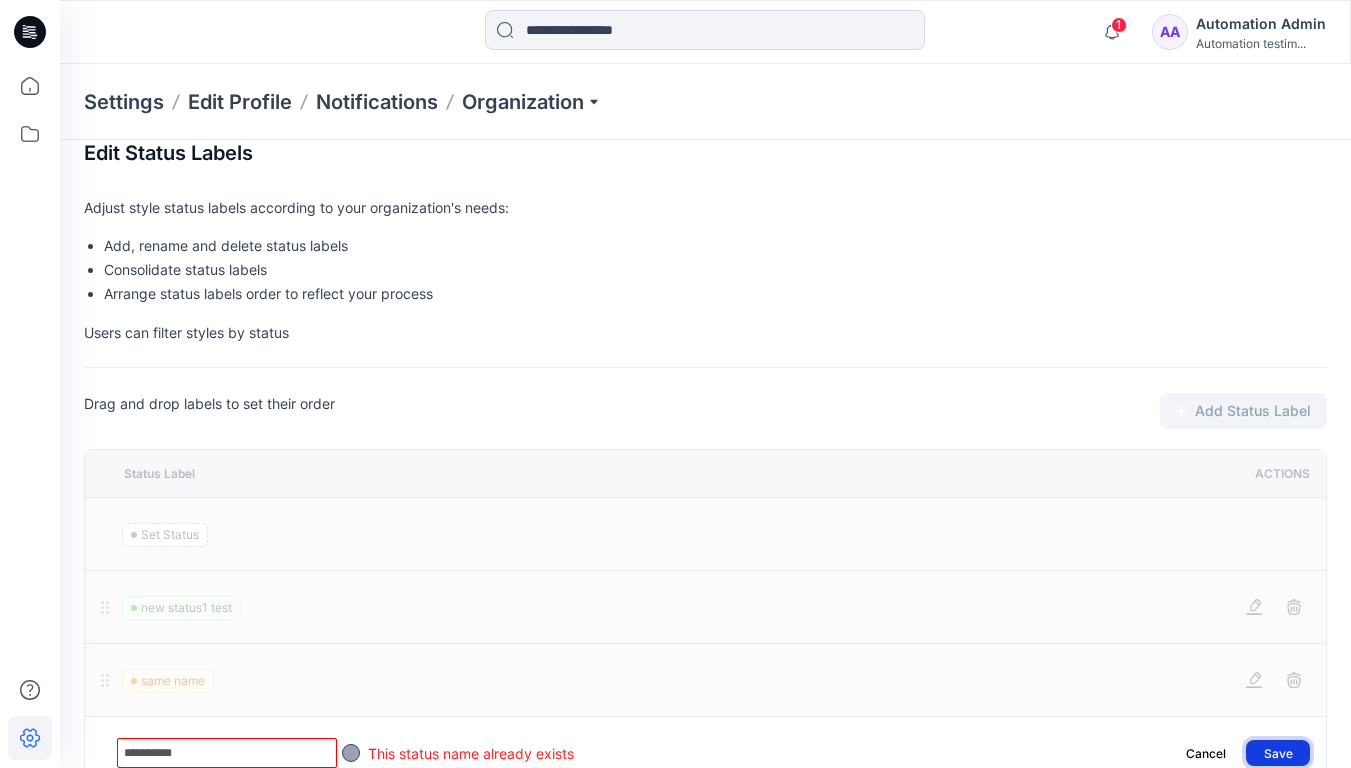 click on "Save" at bounding box center (1278, 753) 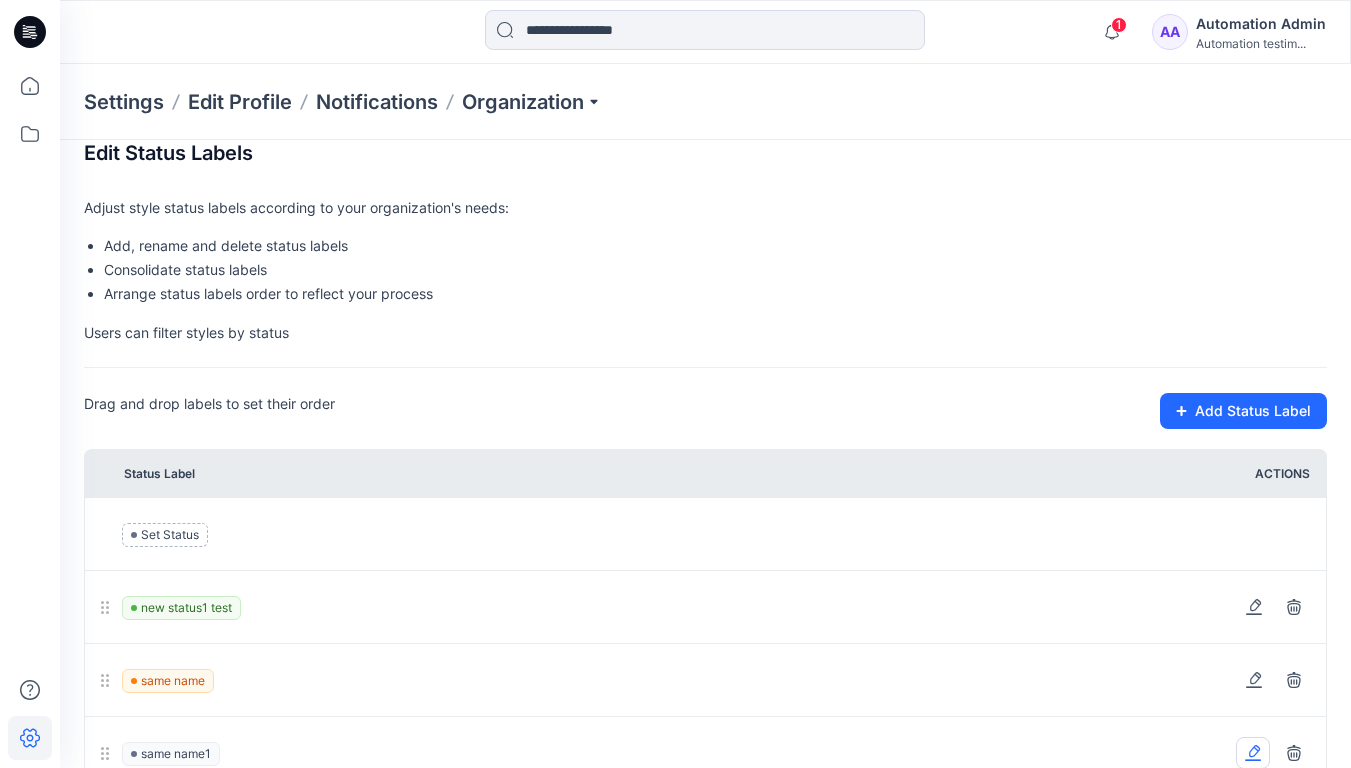 click 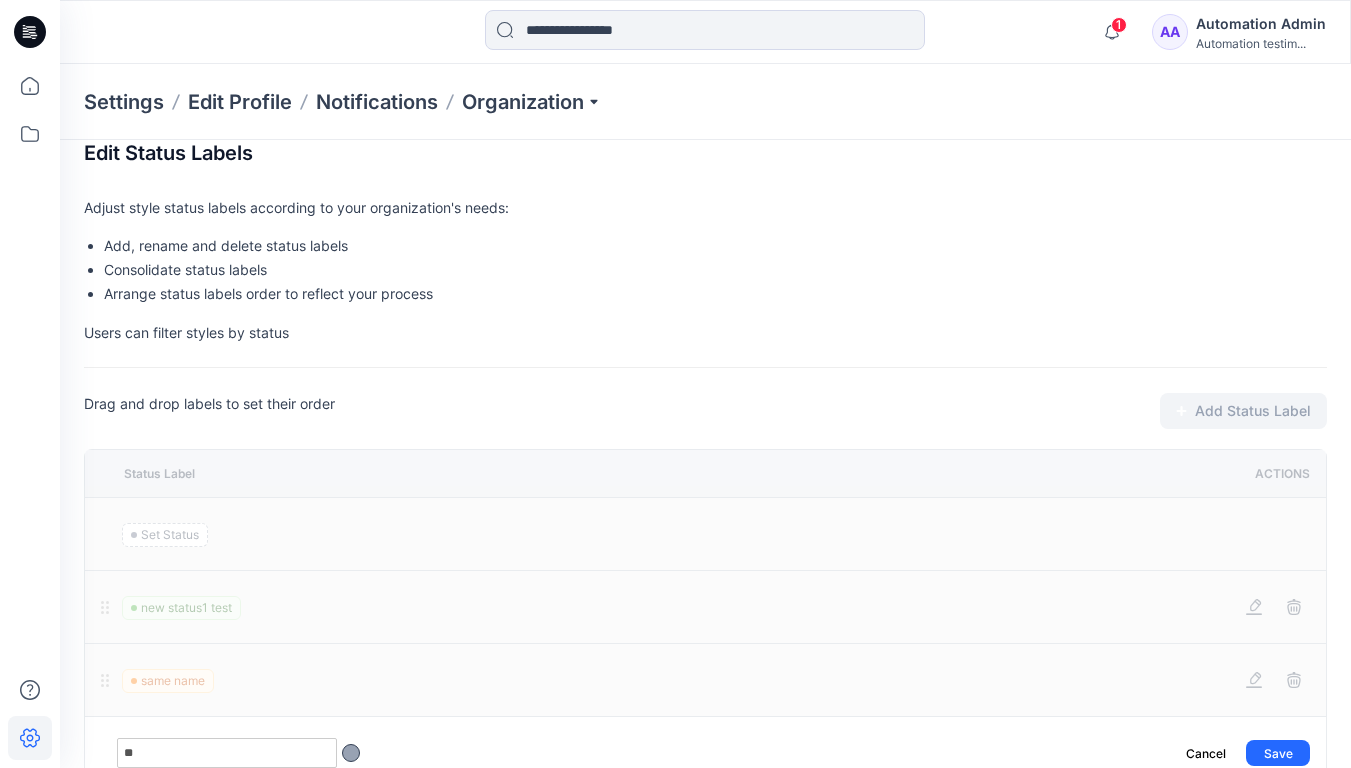 type on "*" 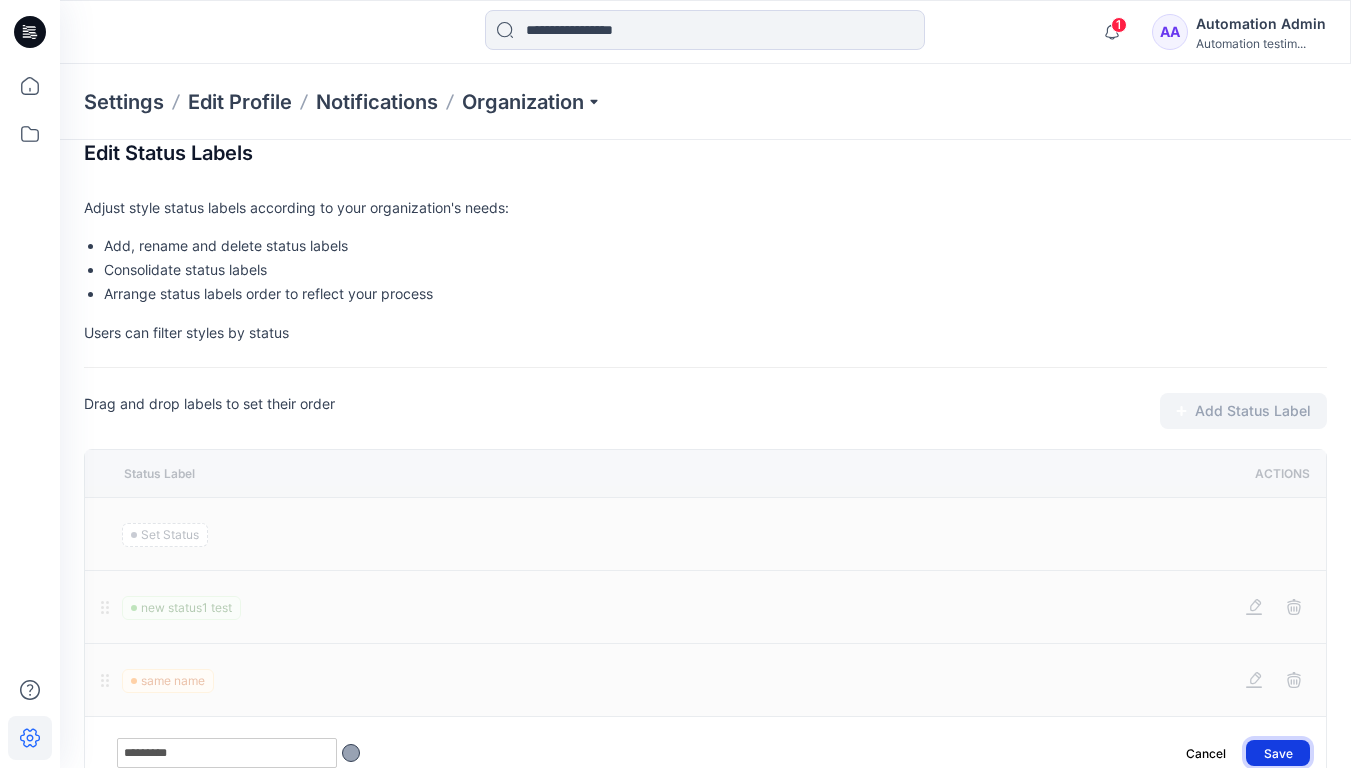 click on "Save" at bounding box center [1278, 753] 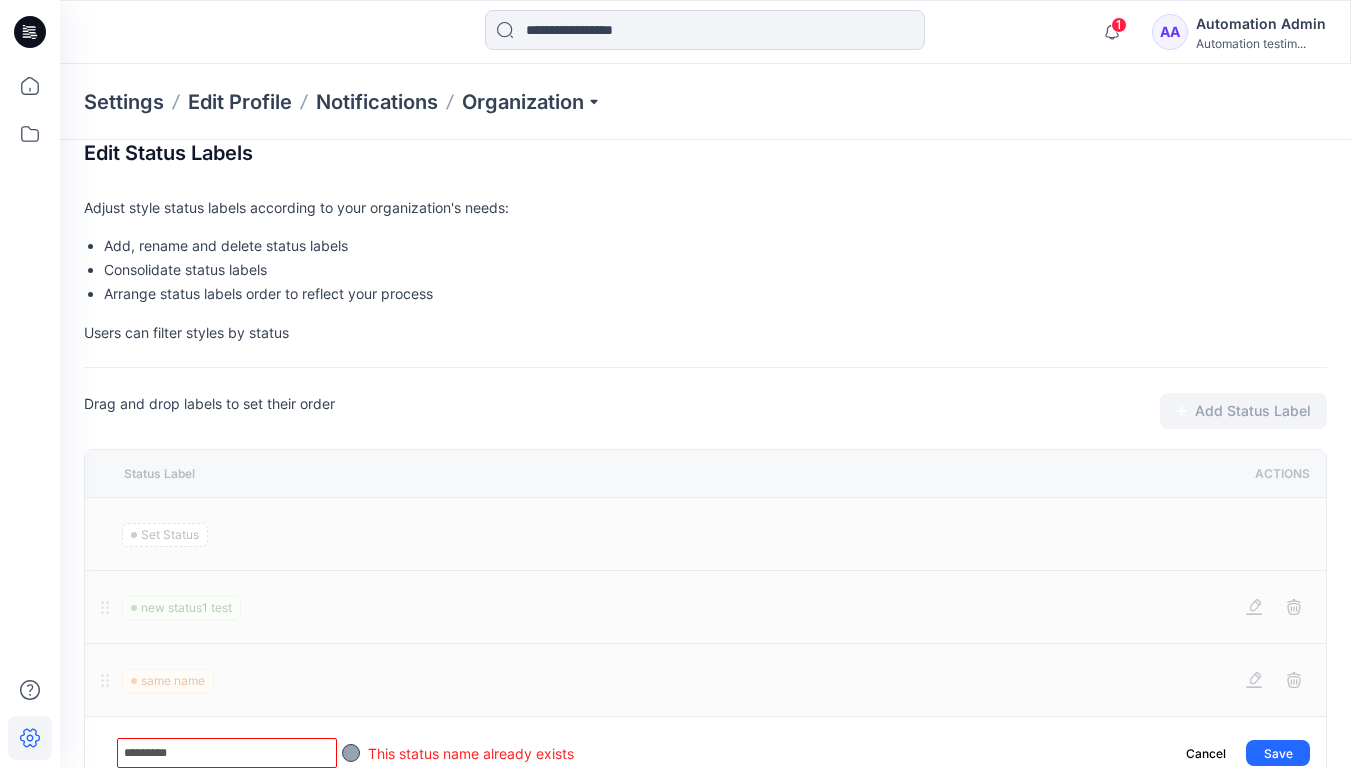click on "*********" at bounding box center (227, 753) 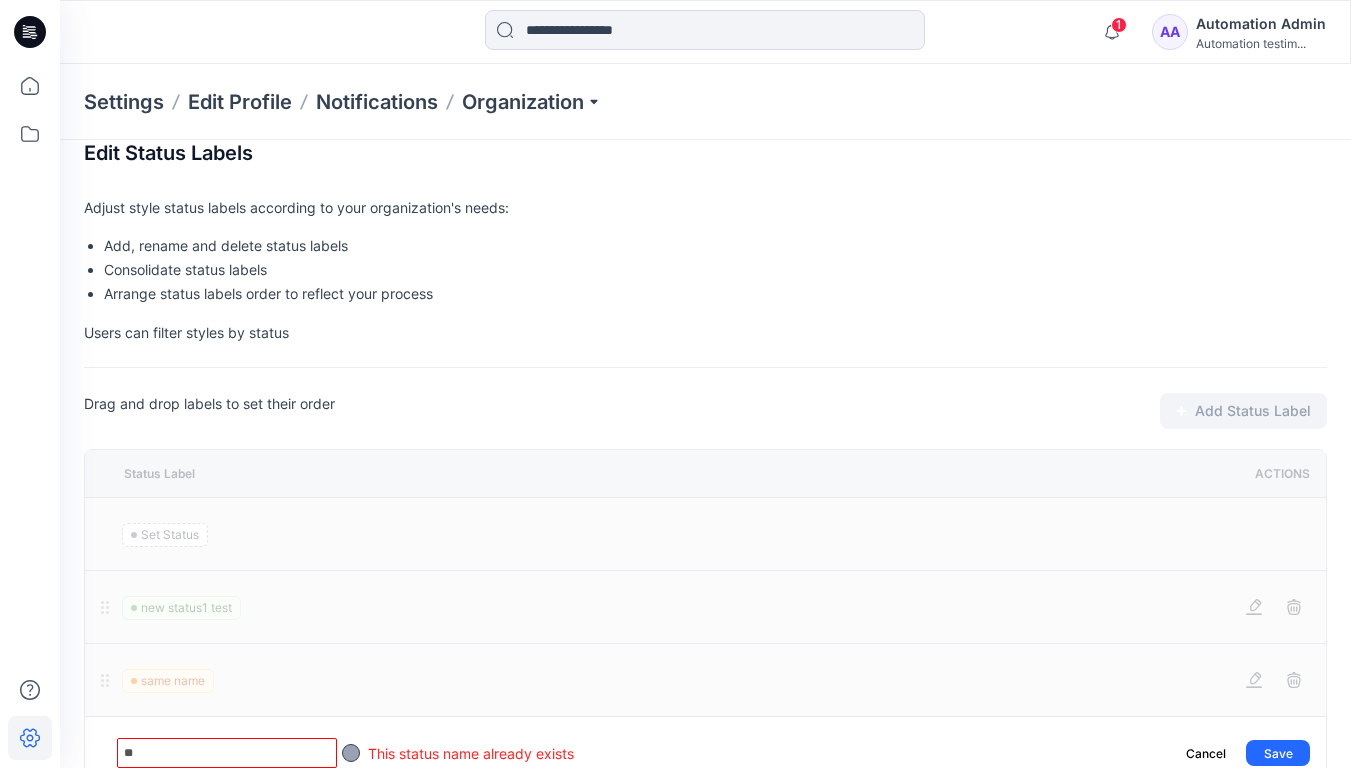 type on "*" 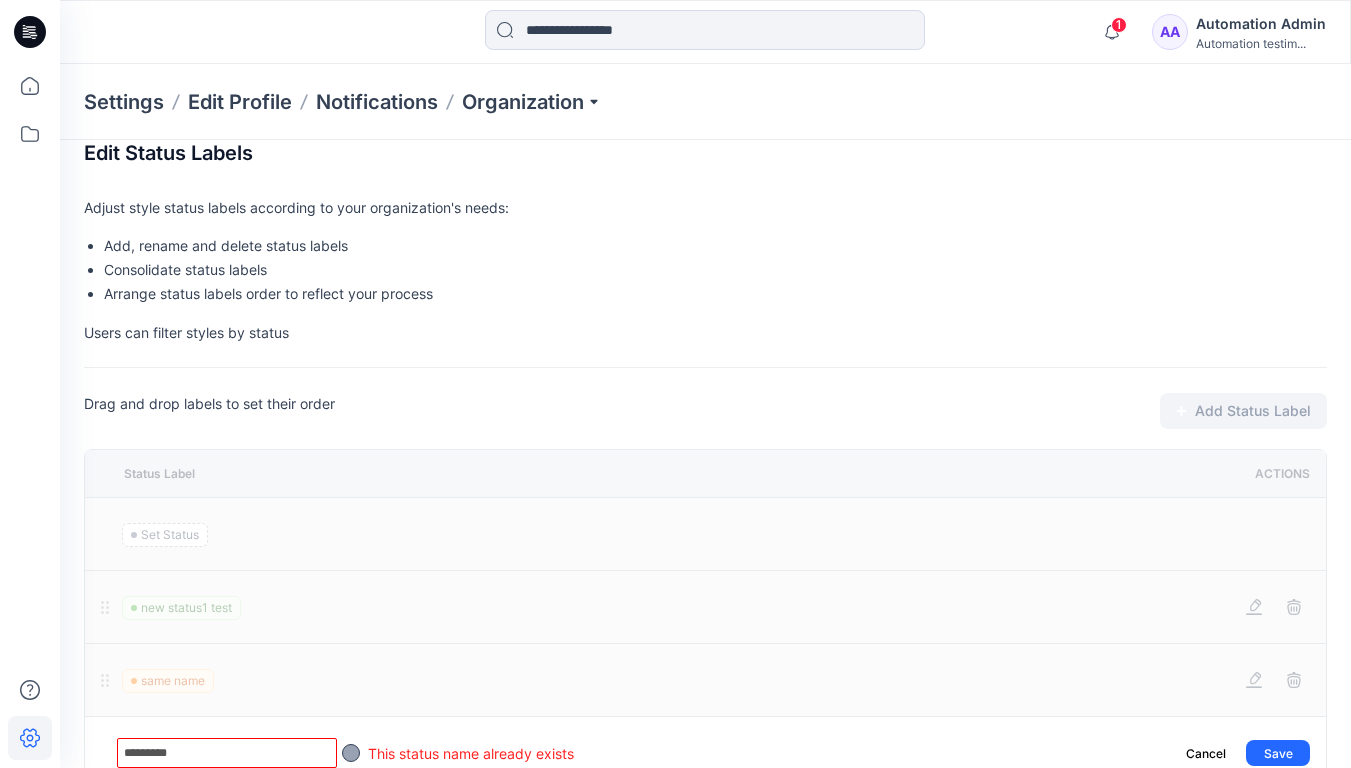 type on "**********" 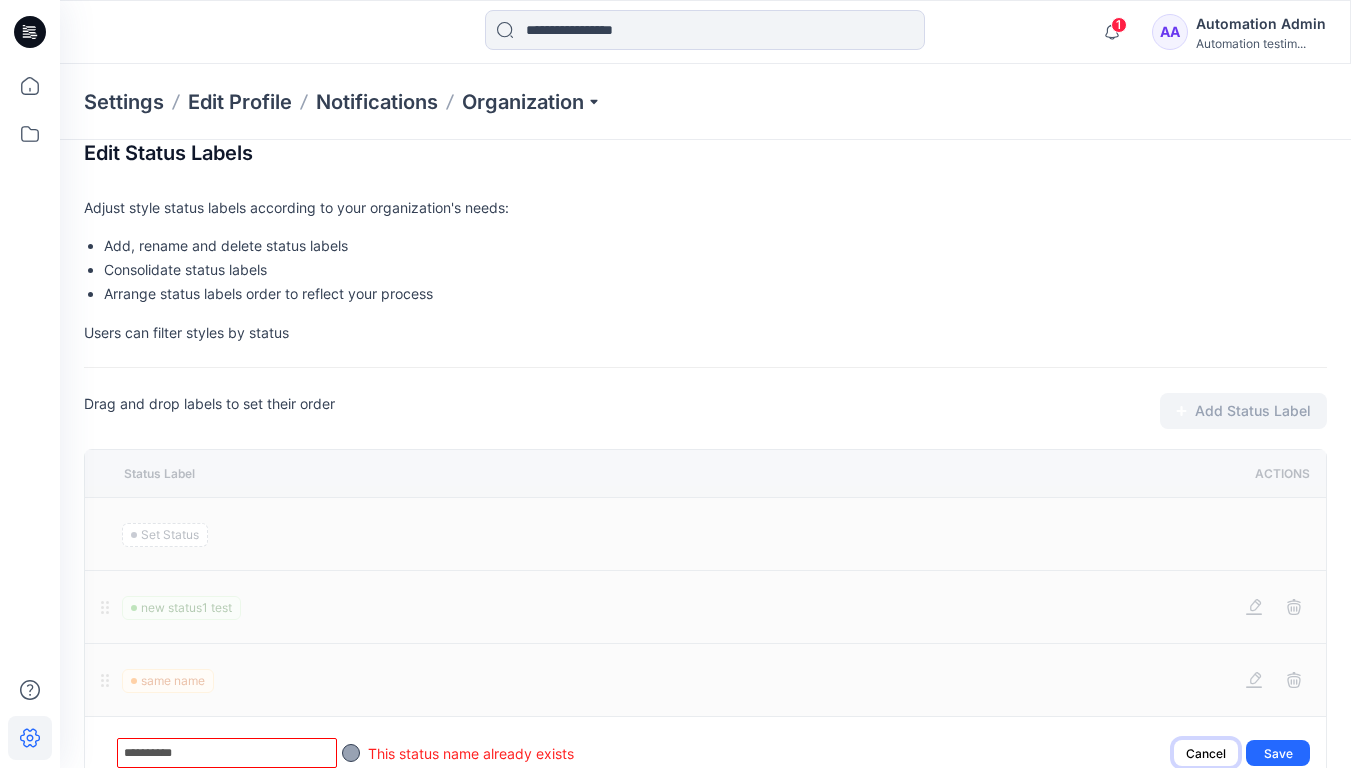click on "Cancel" at bounding box center [1206, 753] 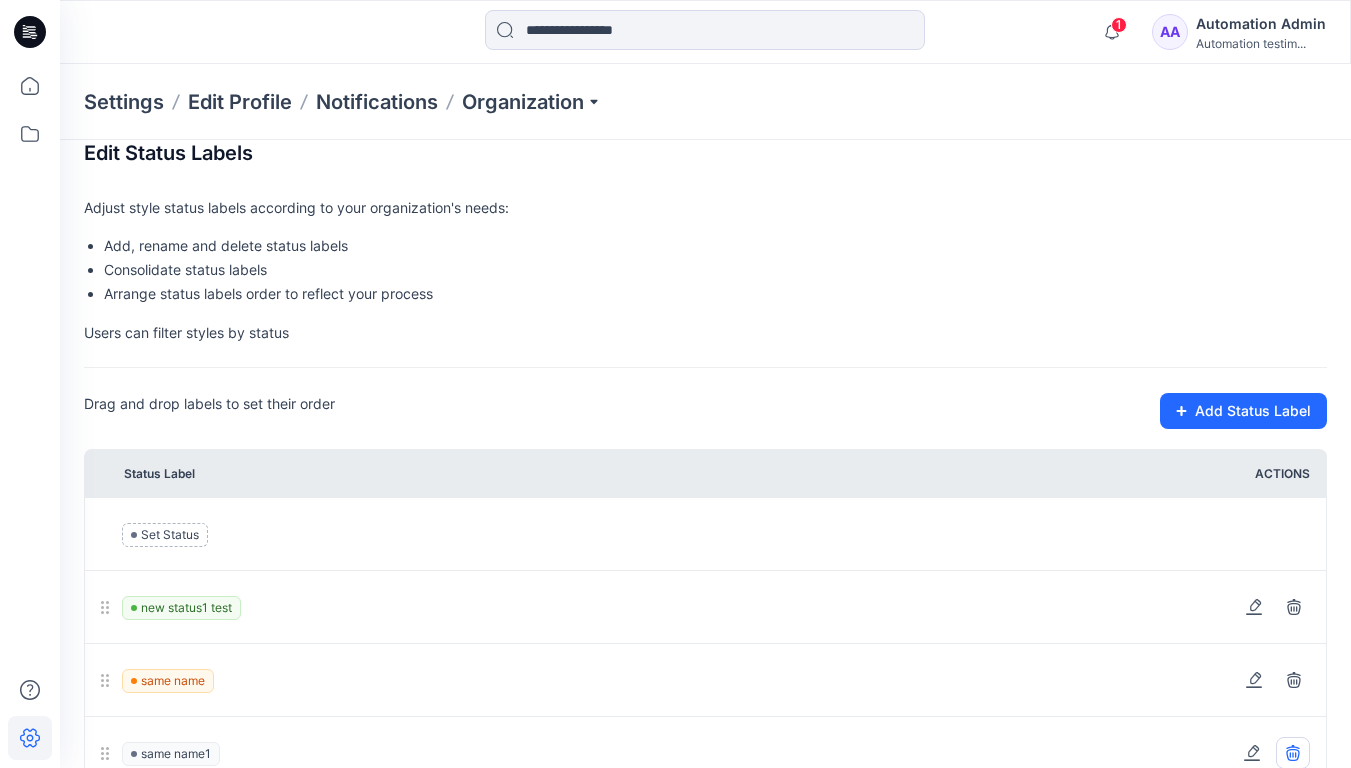 click 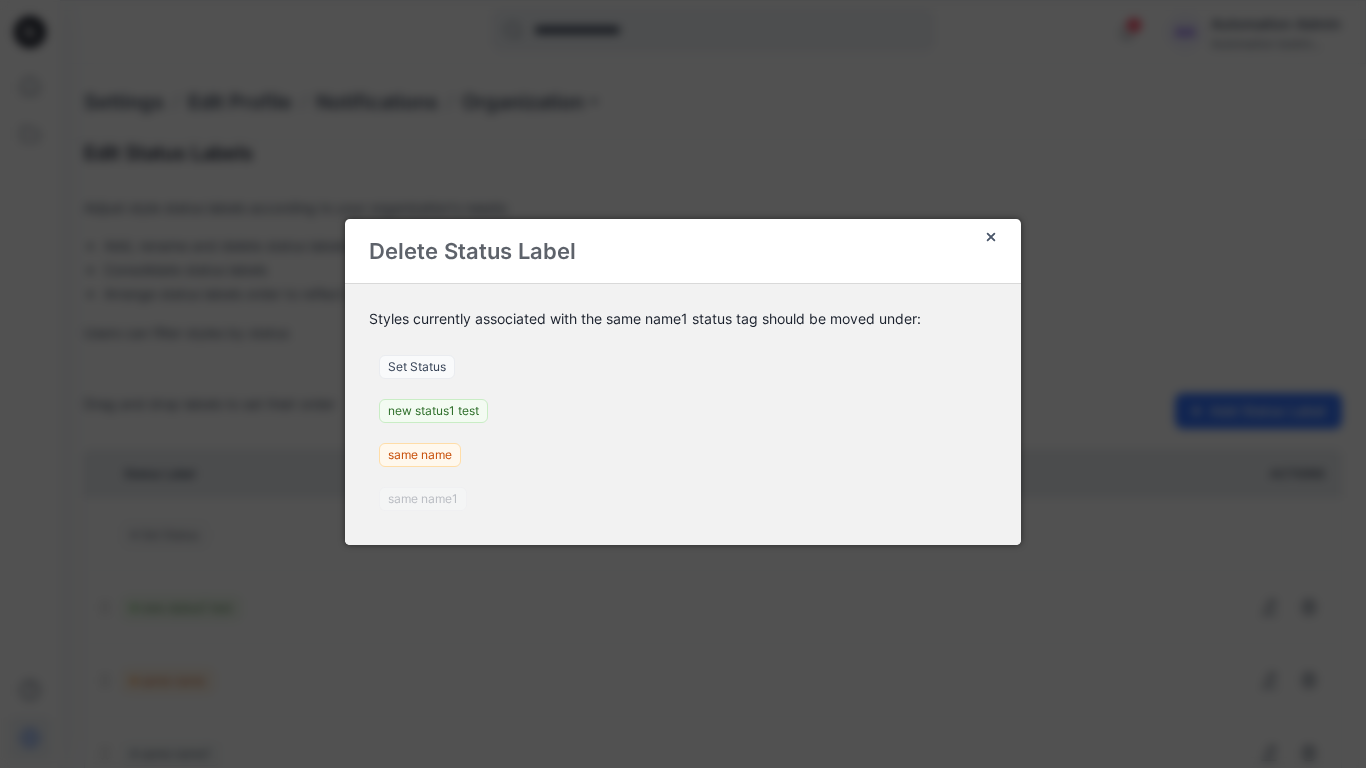 click on "Set Status" at bounding box center (417, 367) 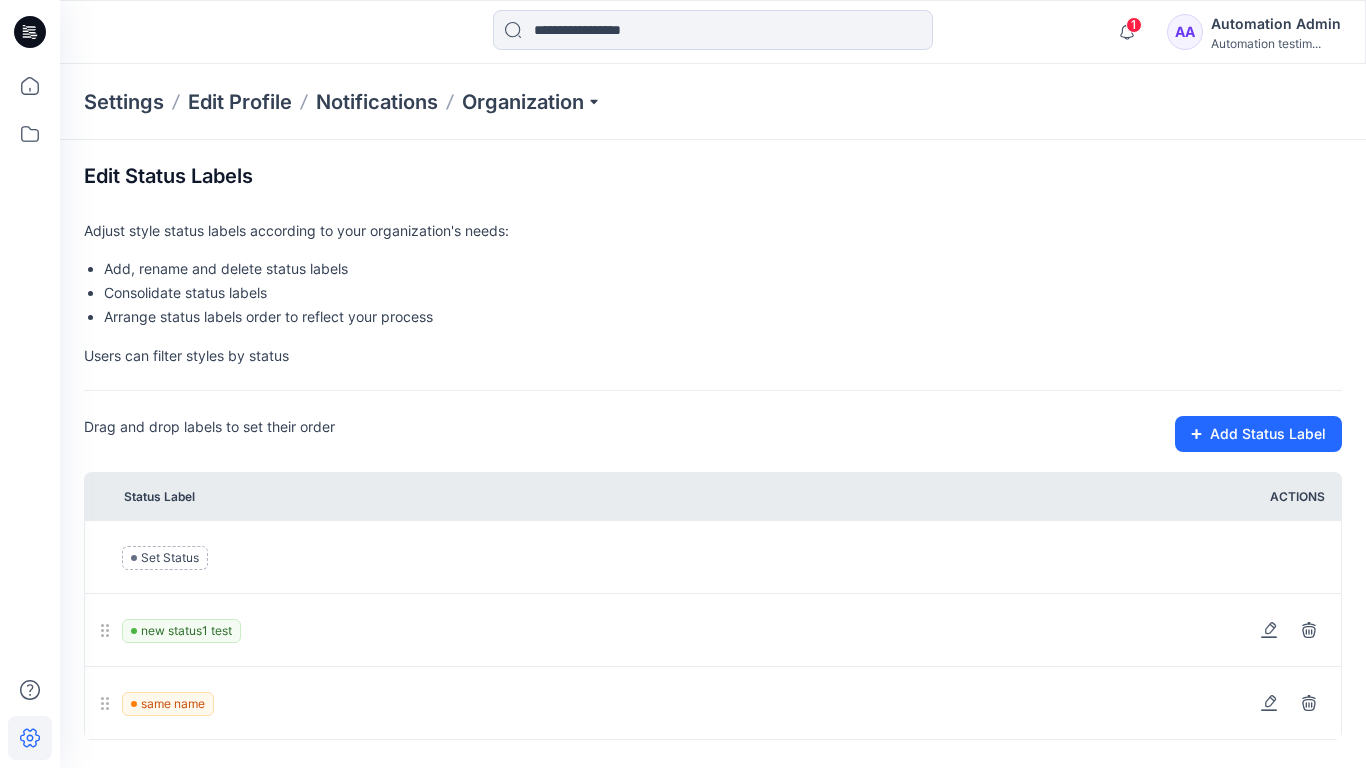 scroll, scrollTop: 0, scrollLeft: 0, axis: both 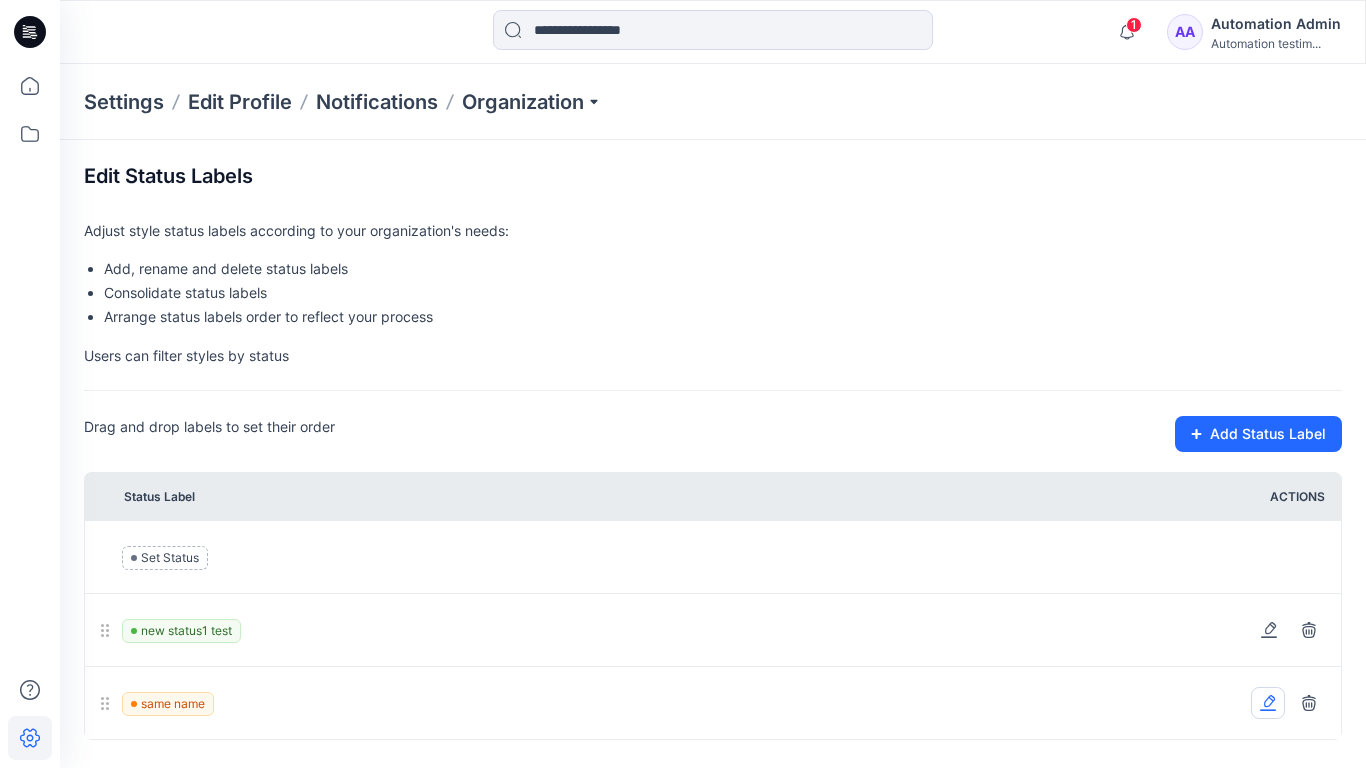 click 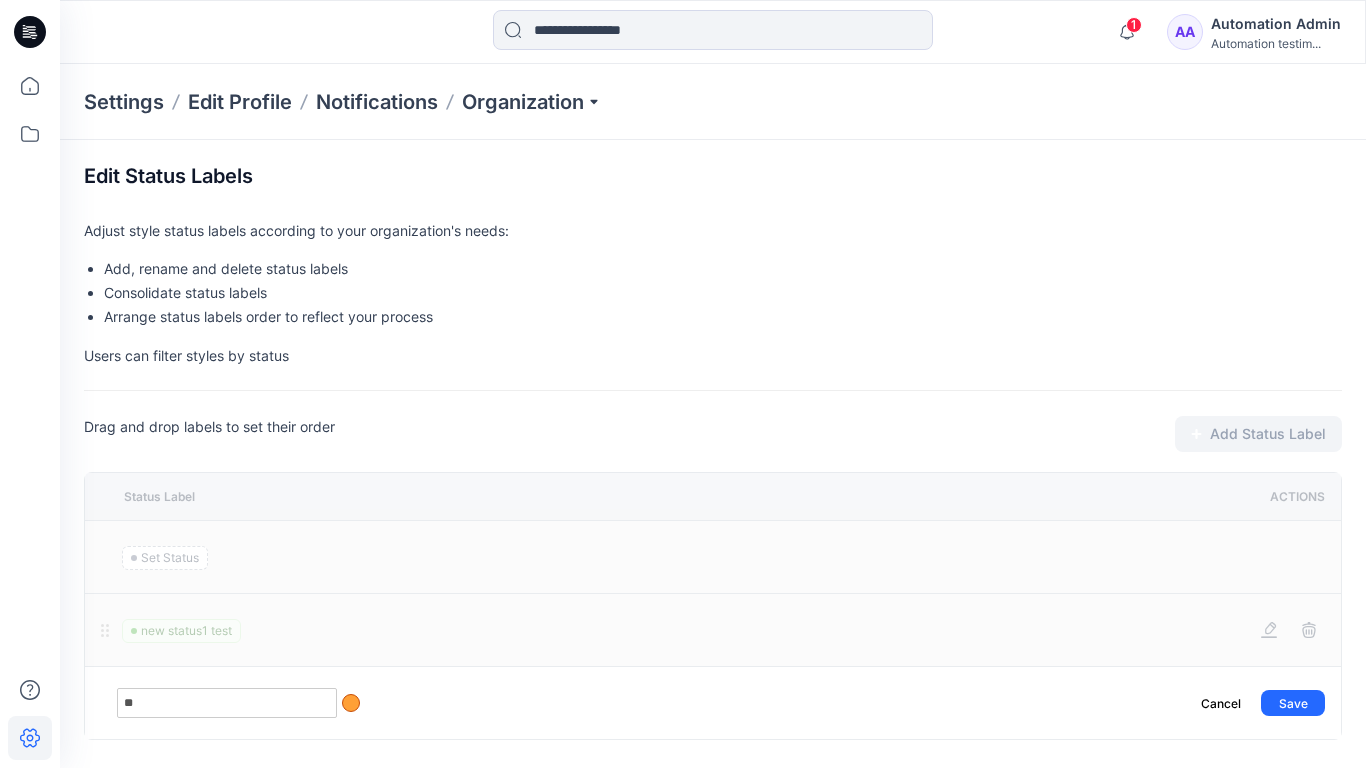 type on "*" 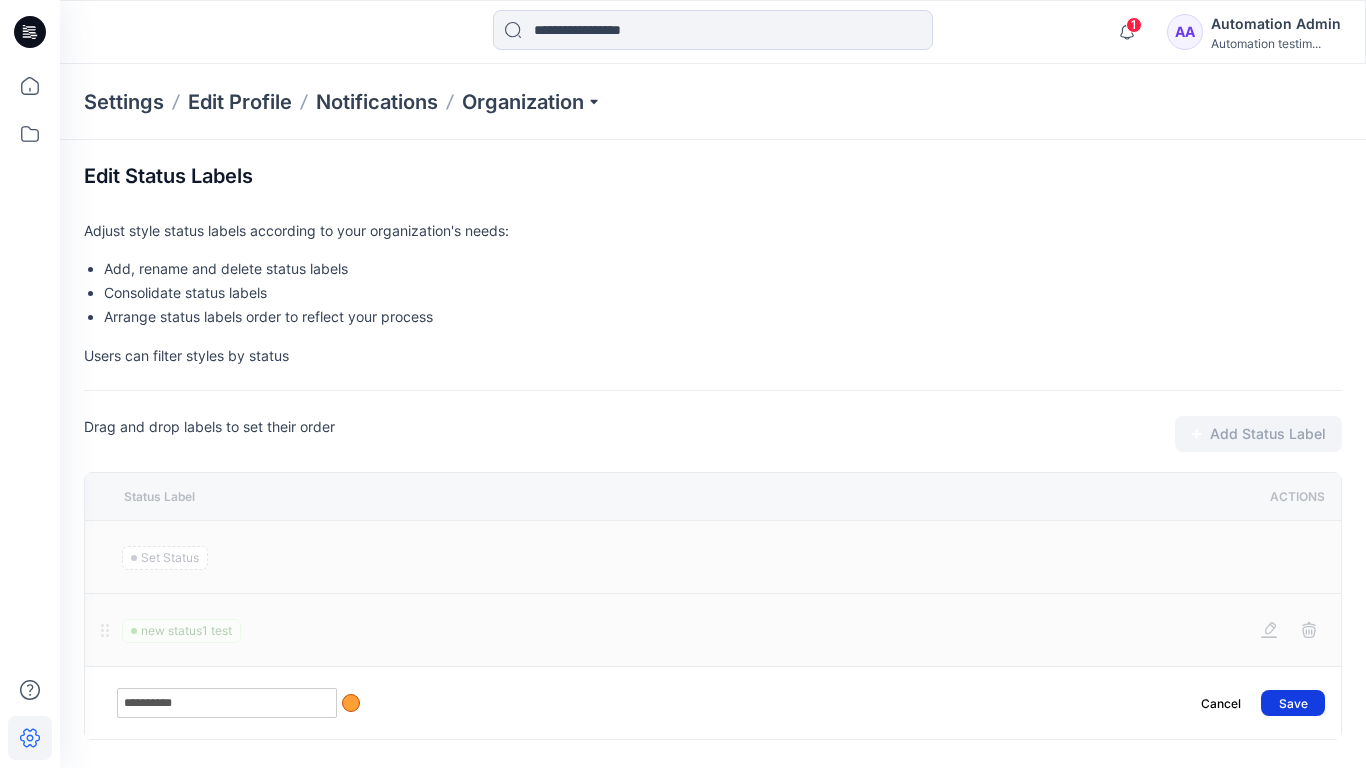 type on "**********" 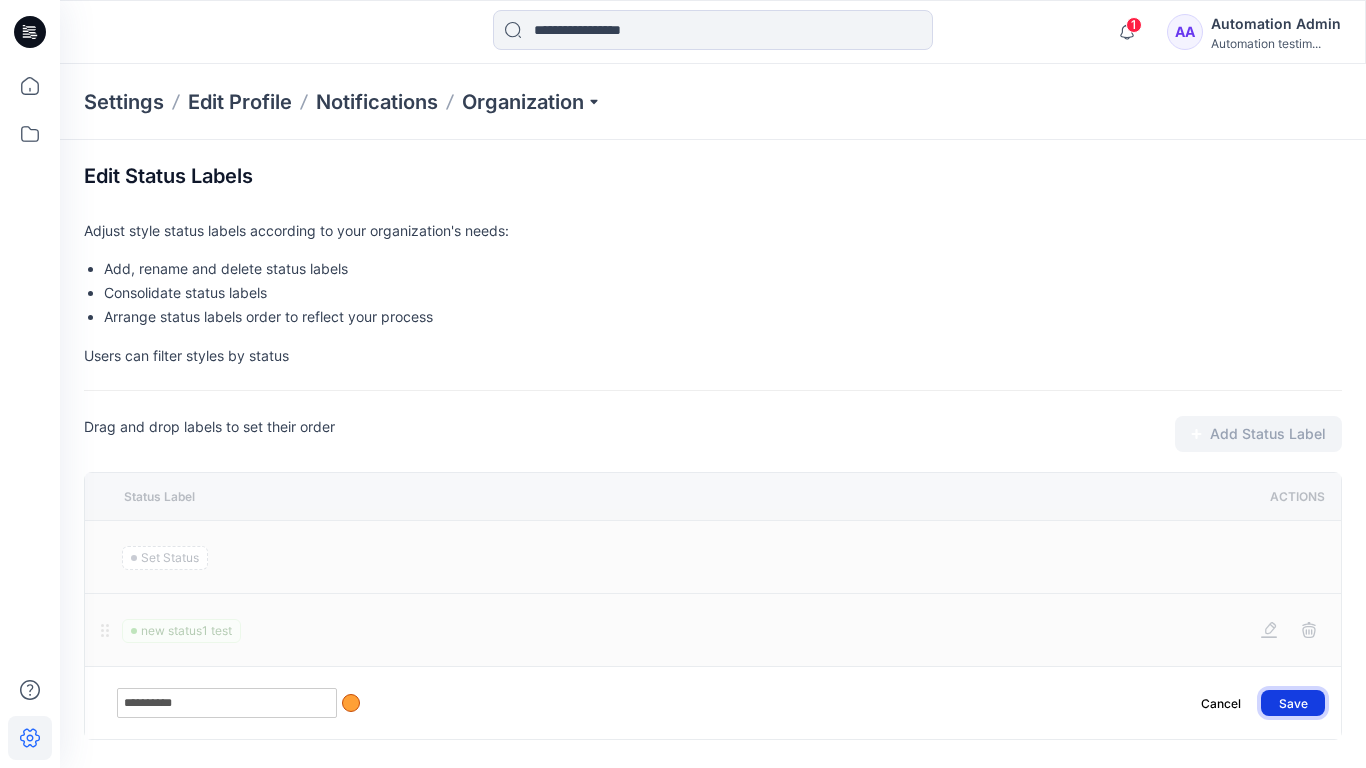 click on "Save" at bounding box center [1293, 703] 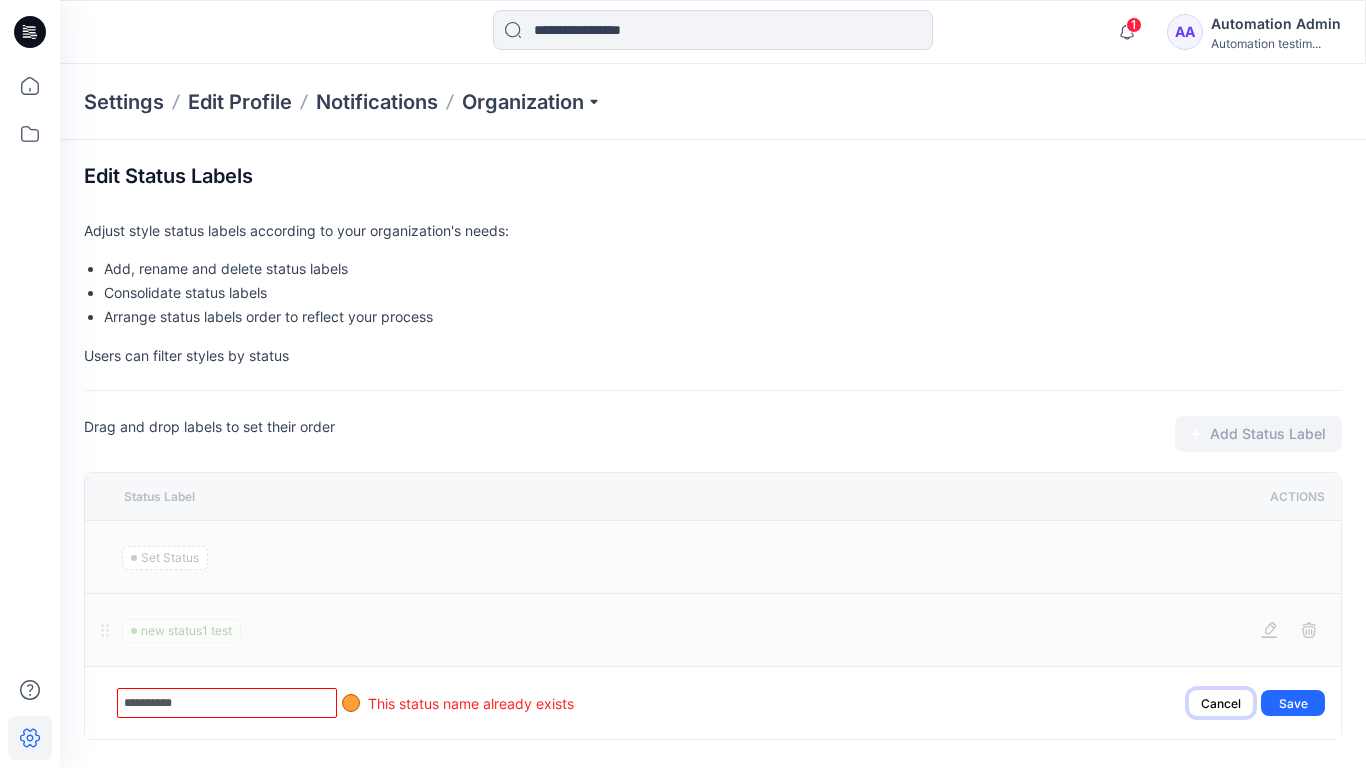 click on "Cancel" at bounding box center [1221, 703] 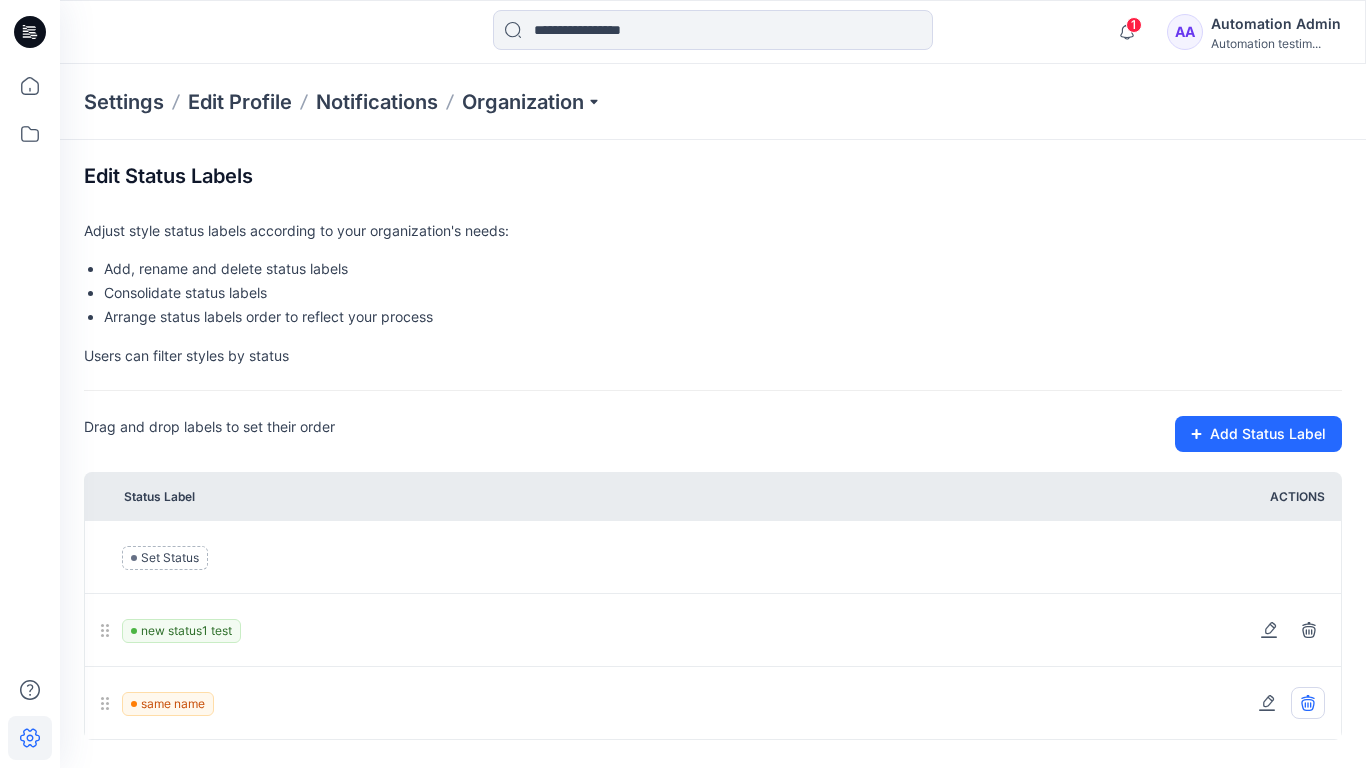 click 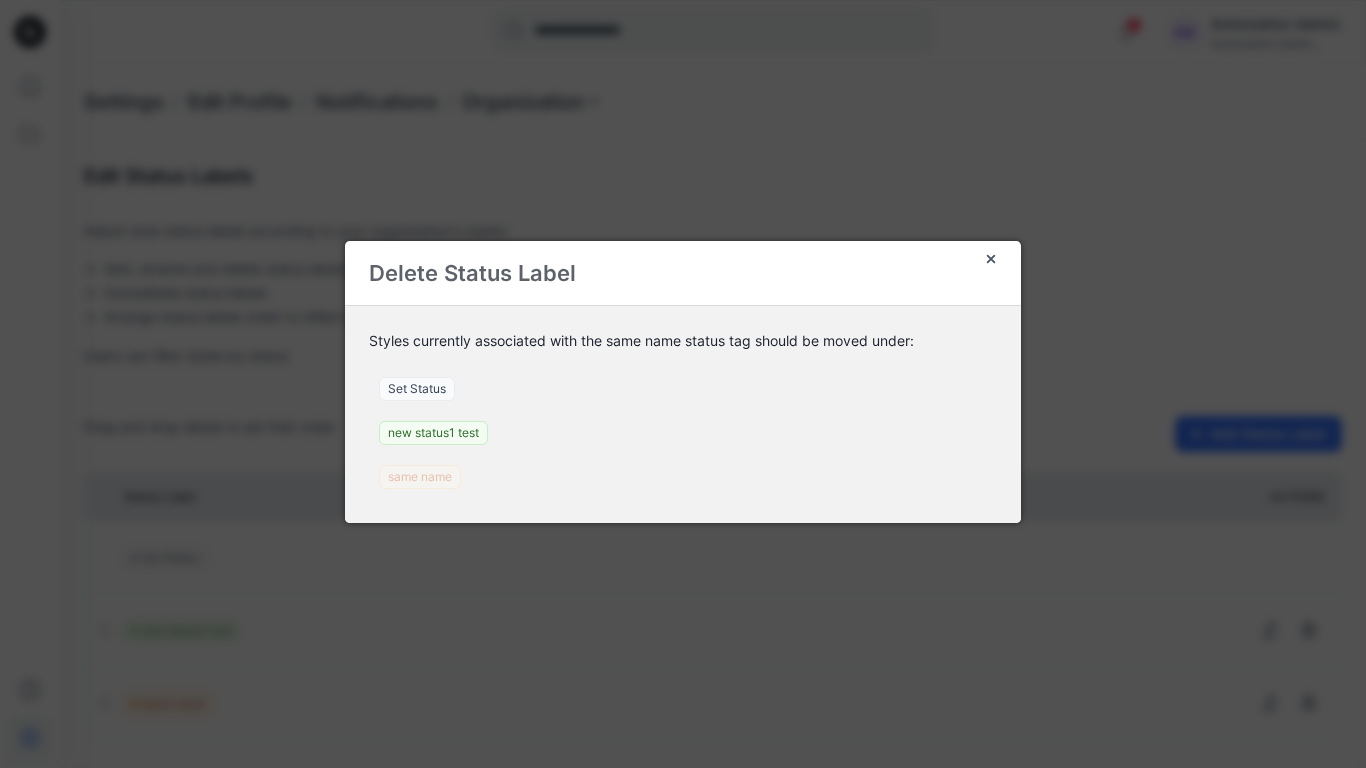 click on "Set Status" at bounding box center [417, 389] 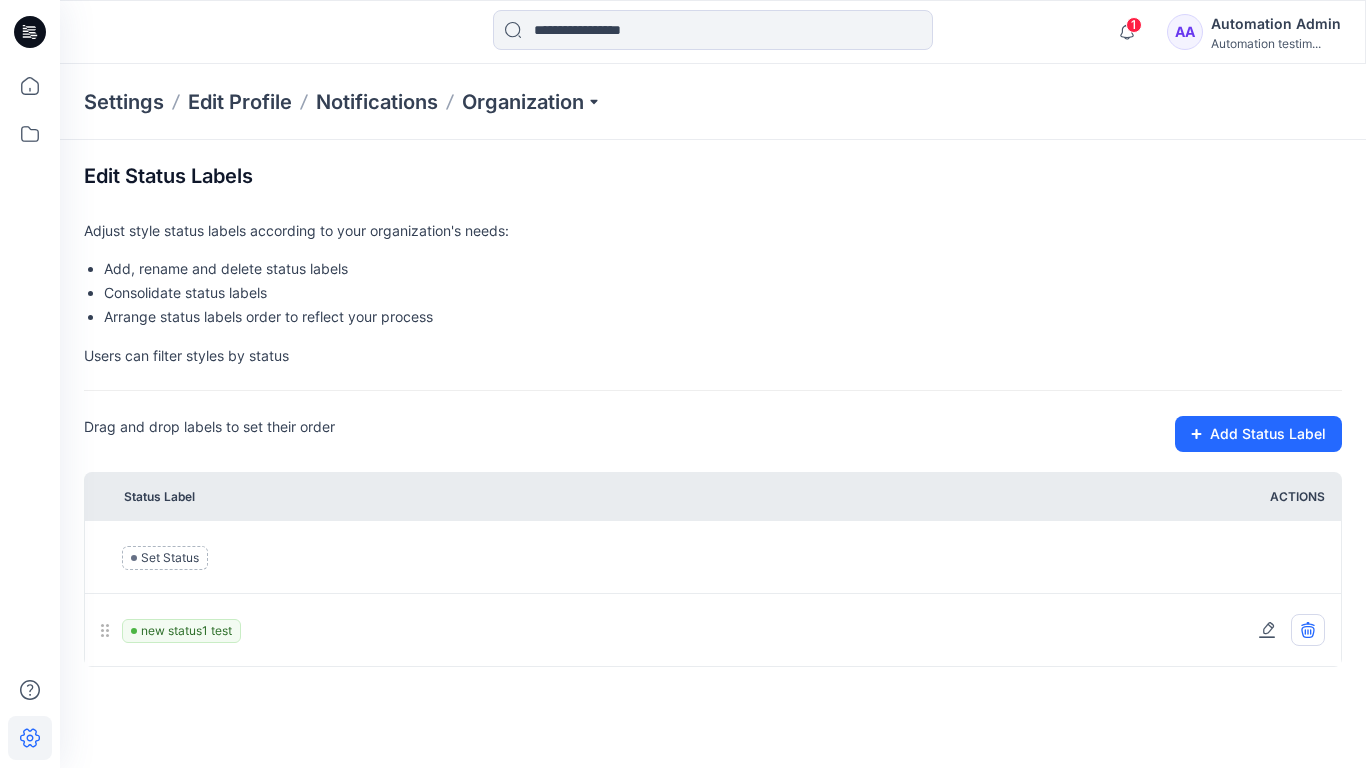 click 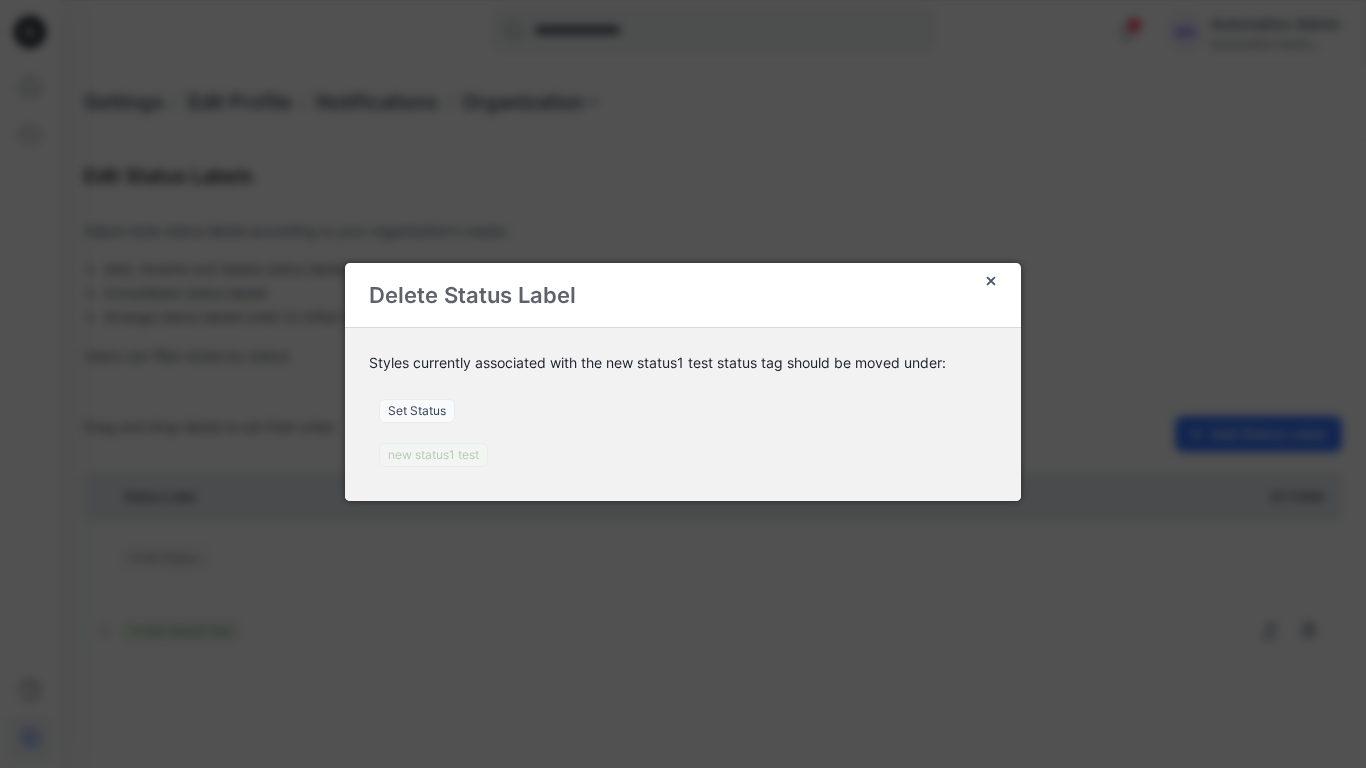 click on "Set Status" at bounding box center (417, 411) 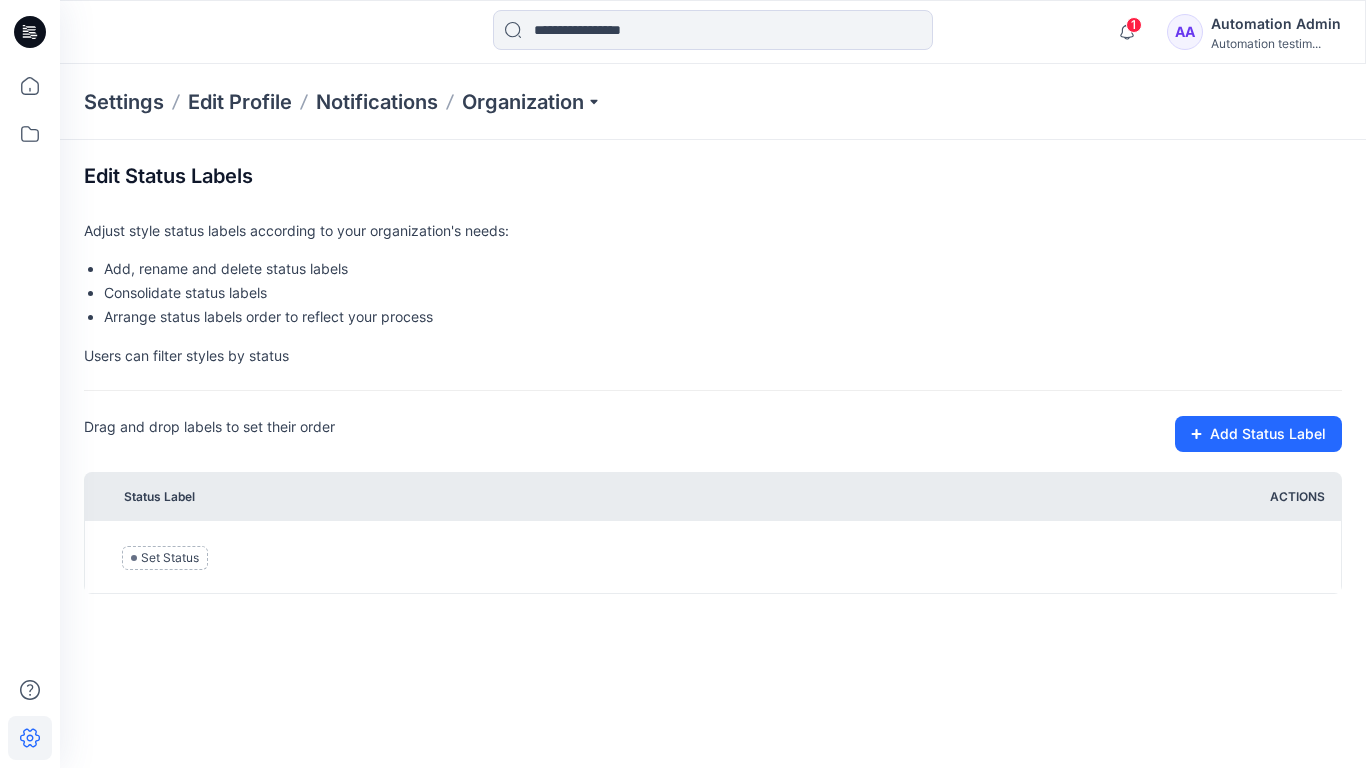 click on "Automation Admin" at bounding box center [1276, 24] 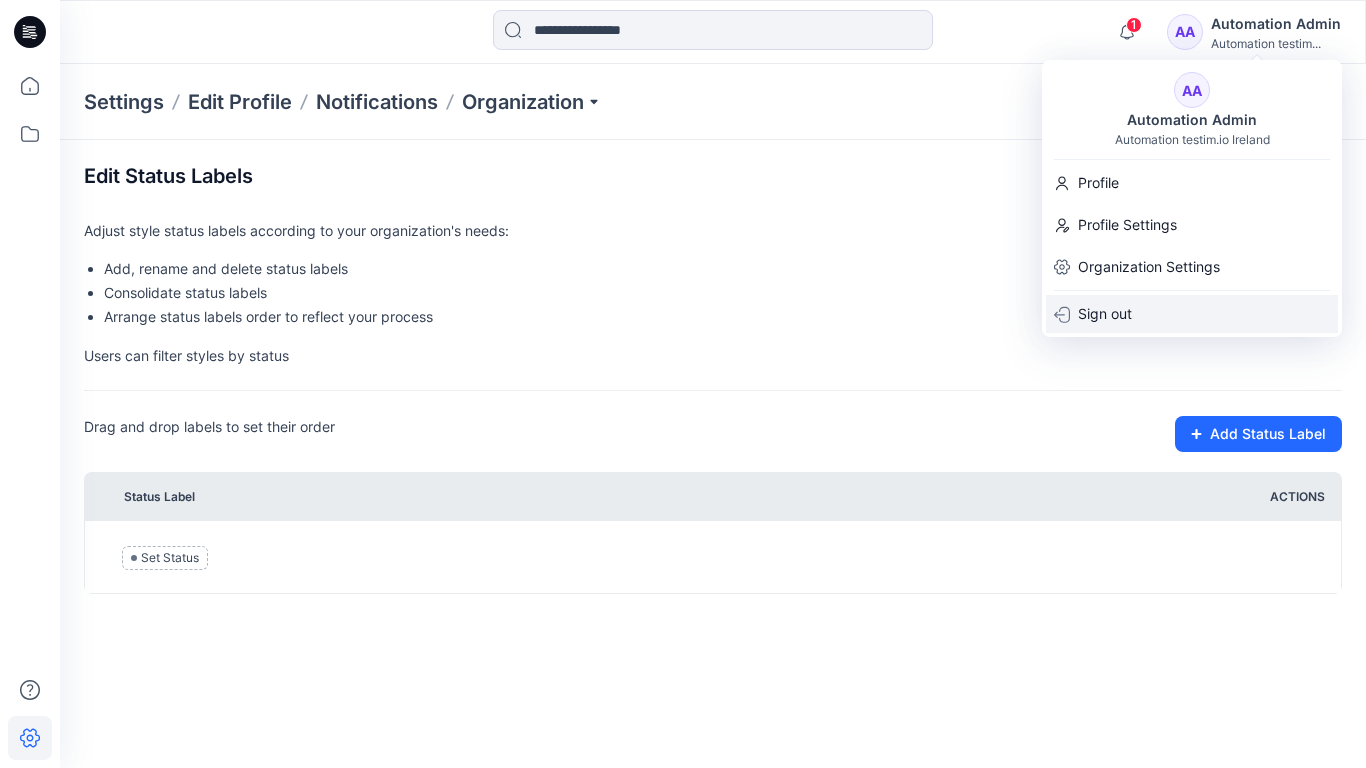 click on "Sign out" at bounding box center (1105, 314) 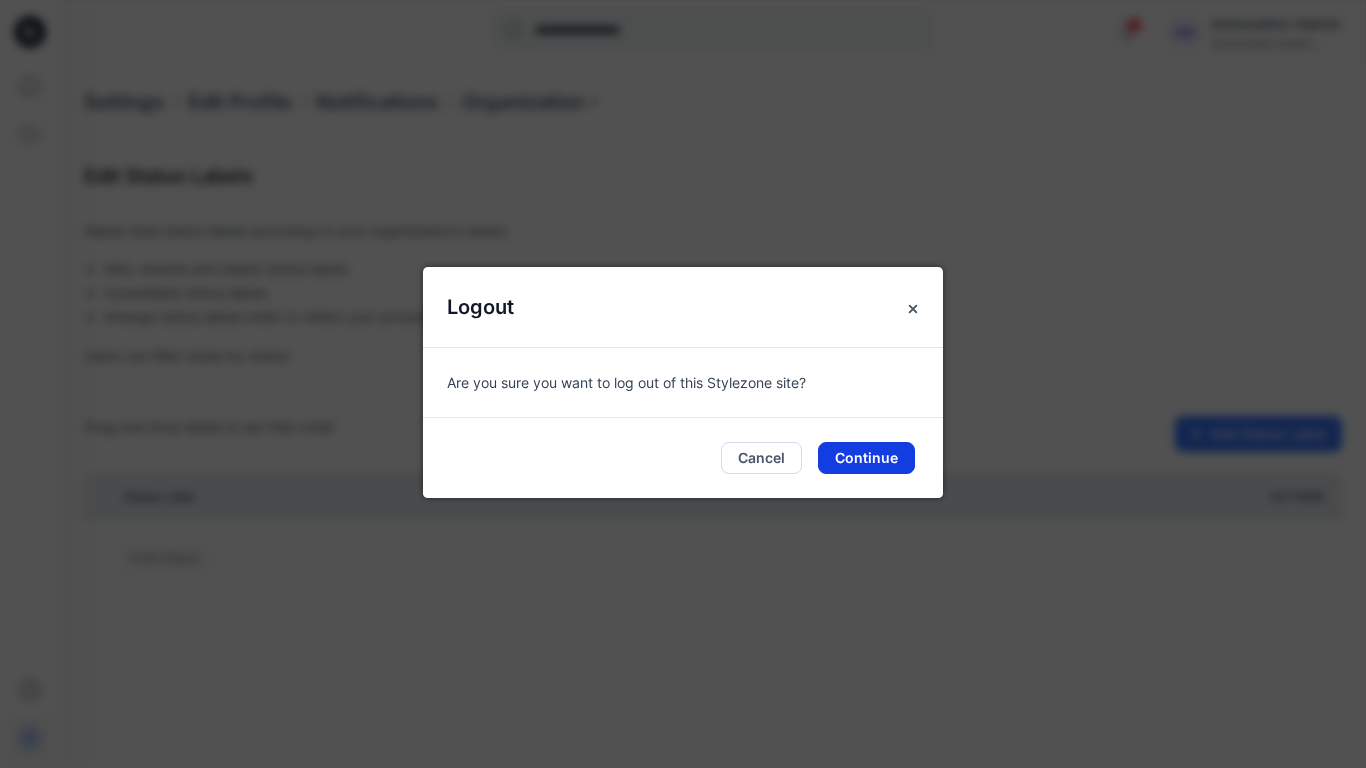 click on "Continue" at bounding box center (866, 458) 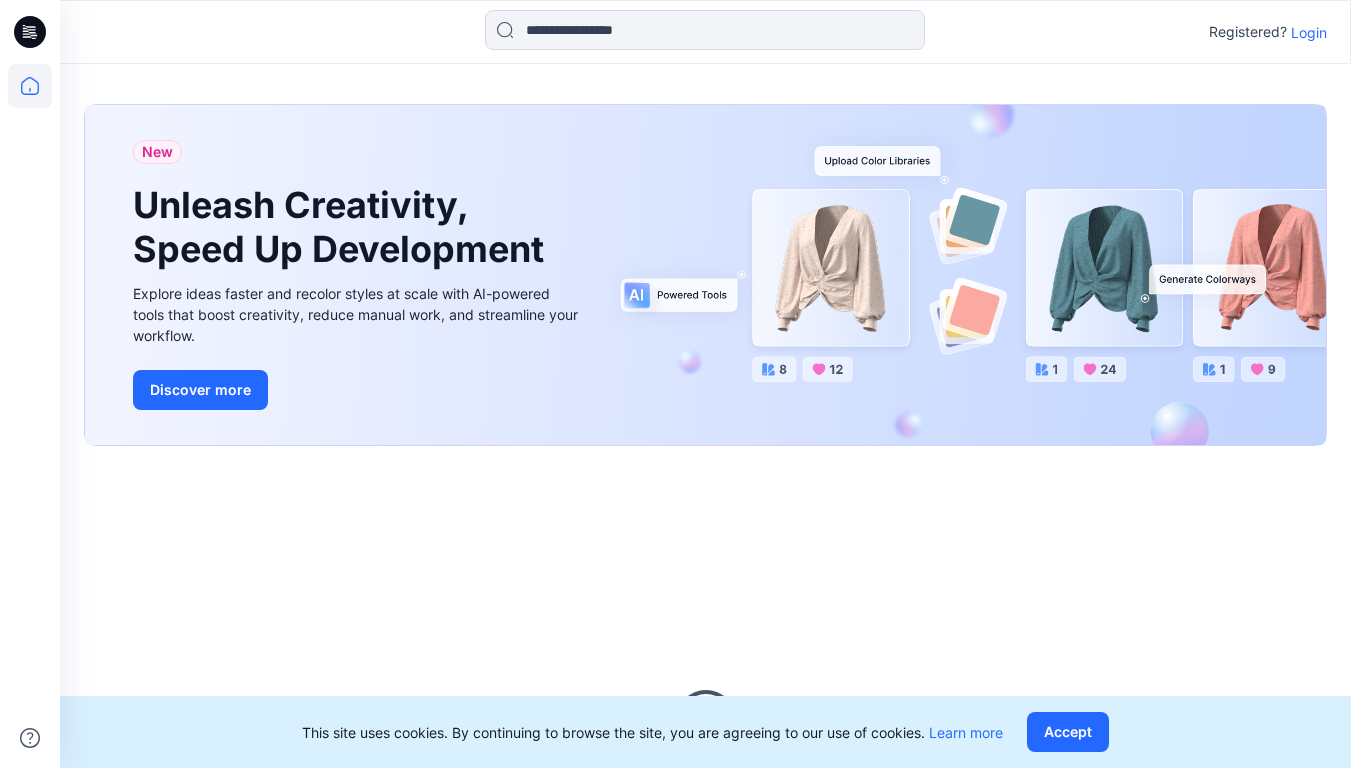 scroll, scrollTop: 0, scrollLeft: 0, axis: both 